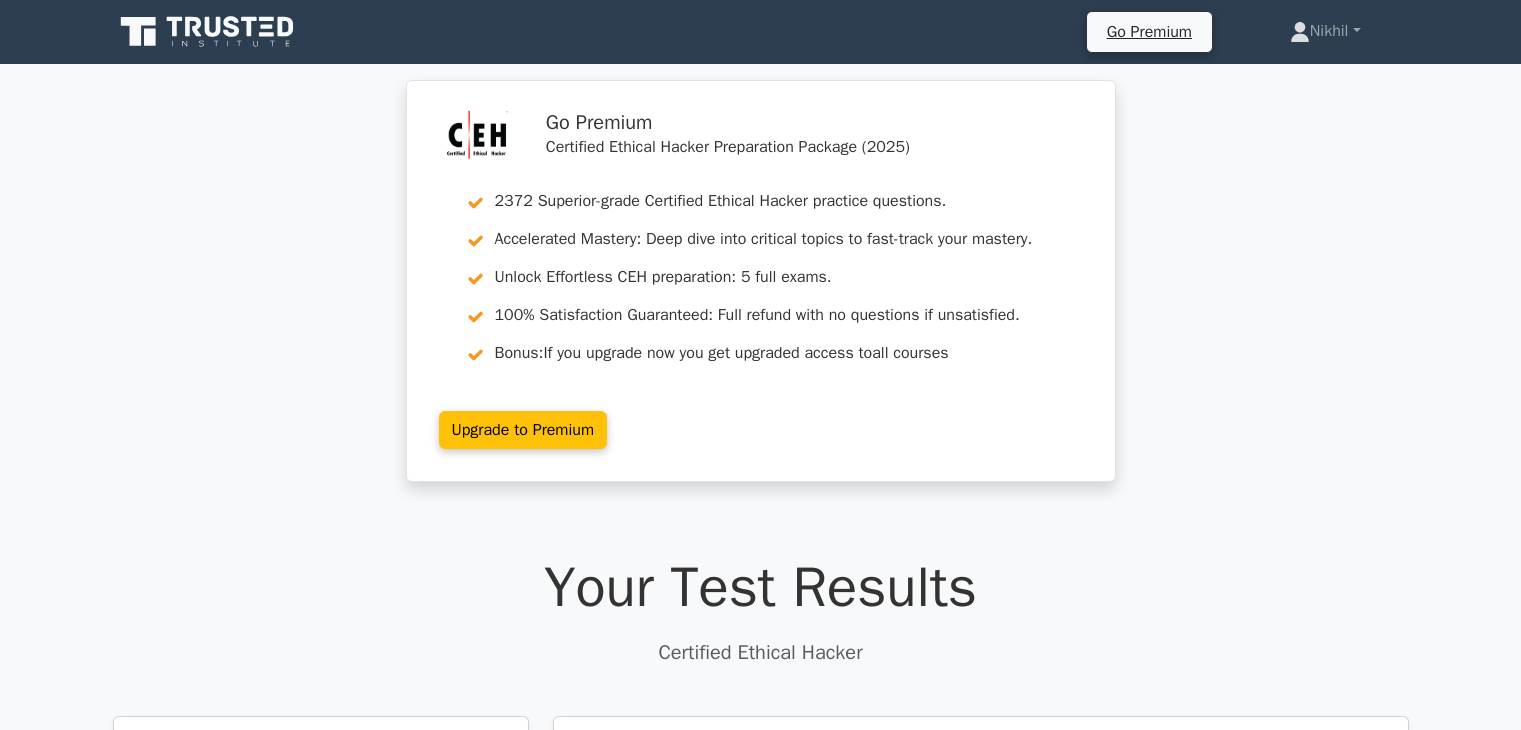 scroll, scrollTop: 600, scrollLeft: 0, axis: vertical 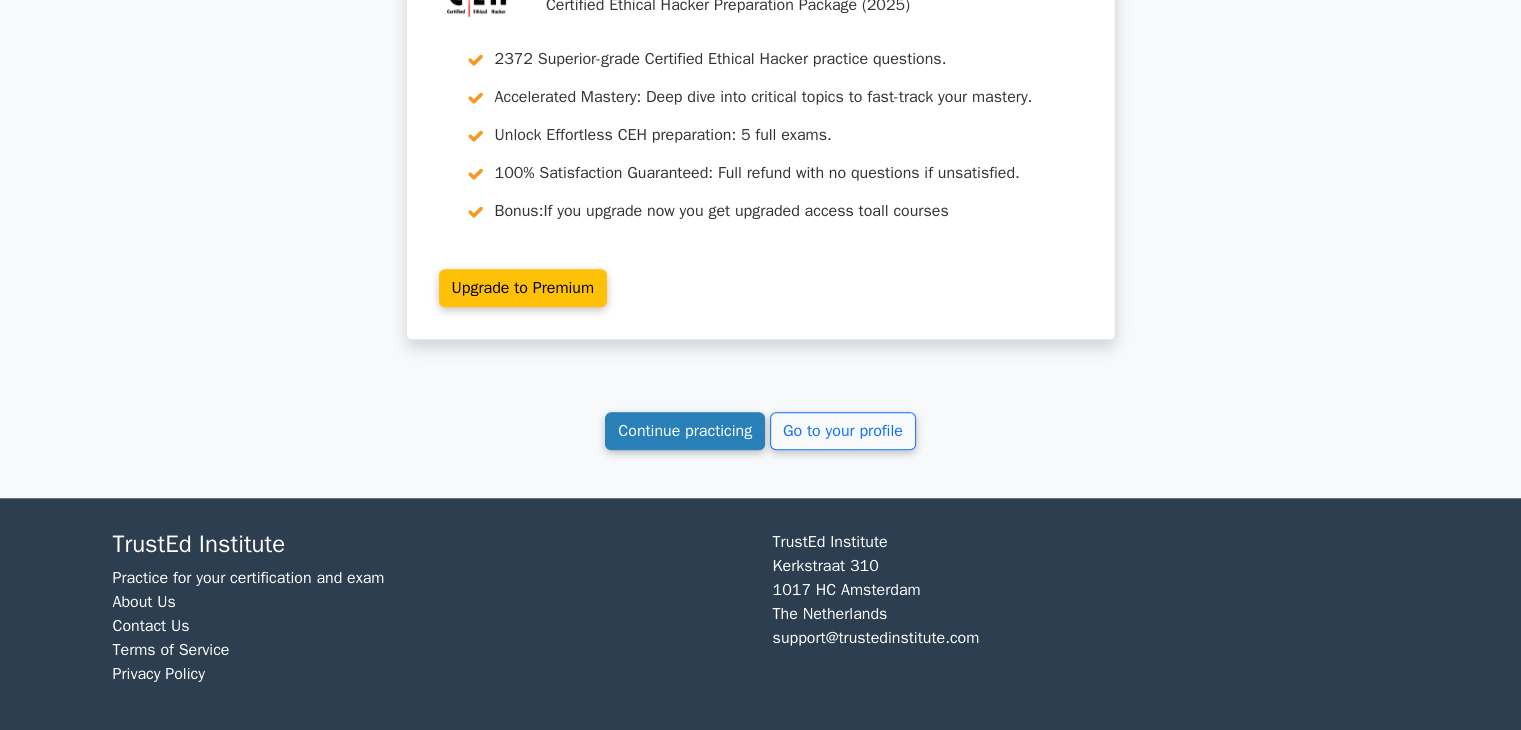 click on "Continue practicing" at bounding box center (685, 431) 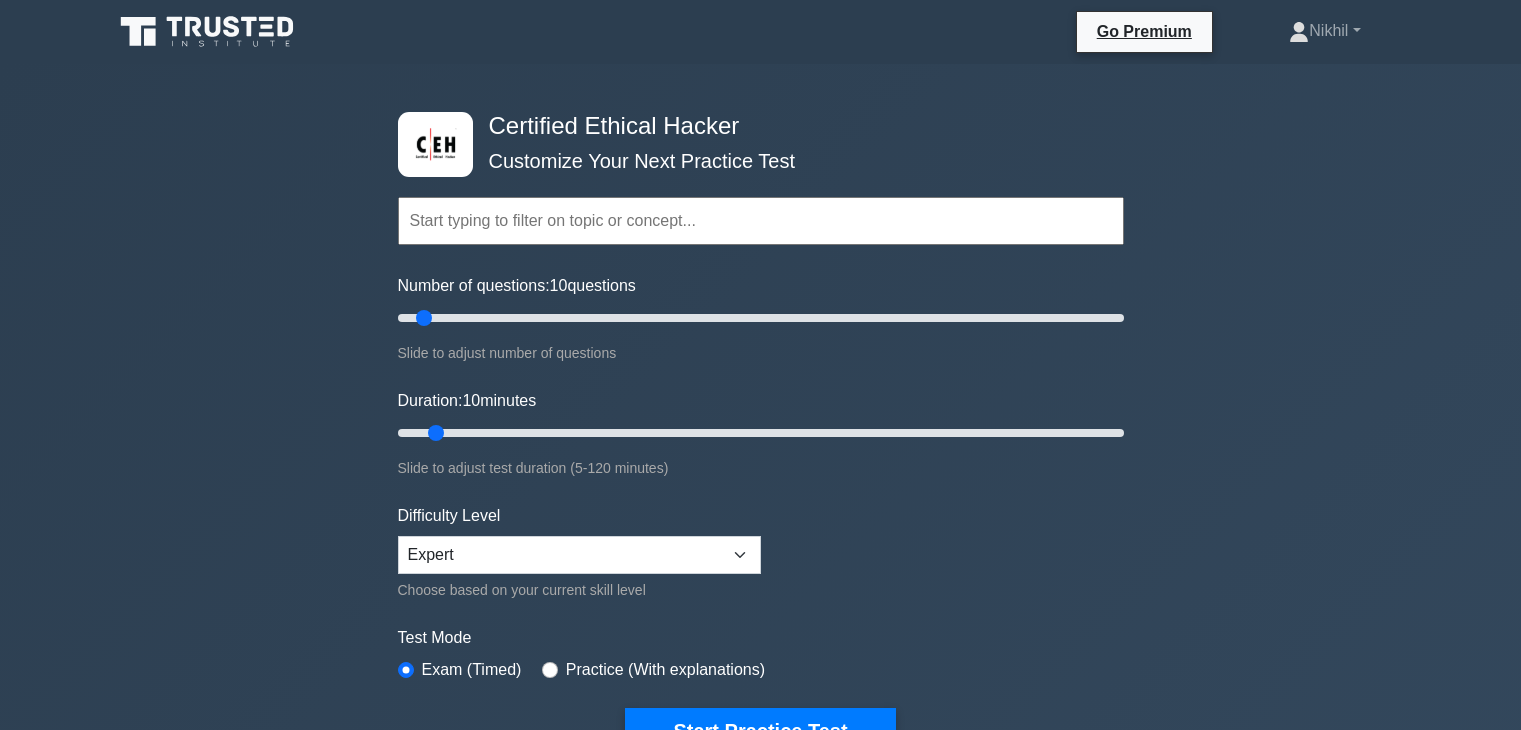 scroll, scrollTop: 0, scrollLeft: 0, axis: both 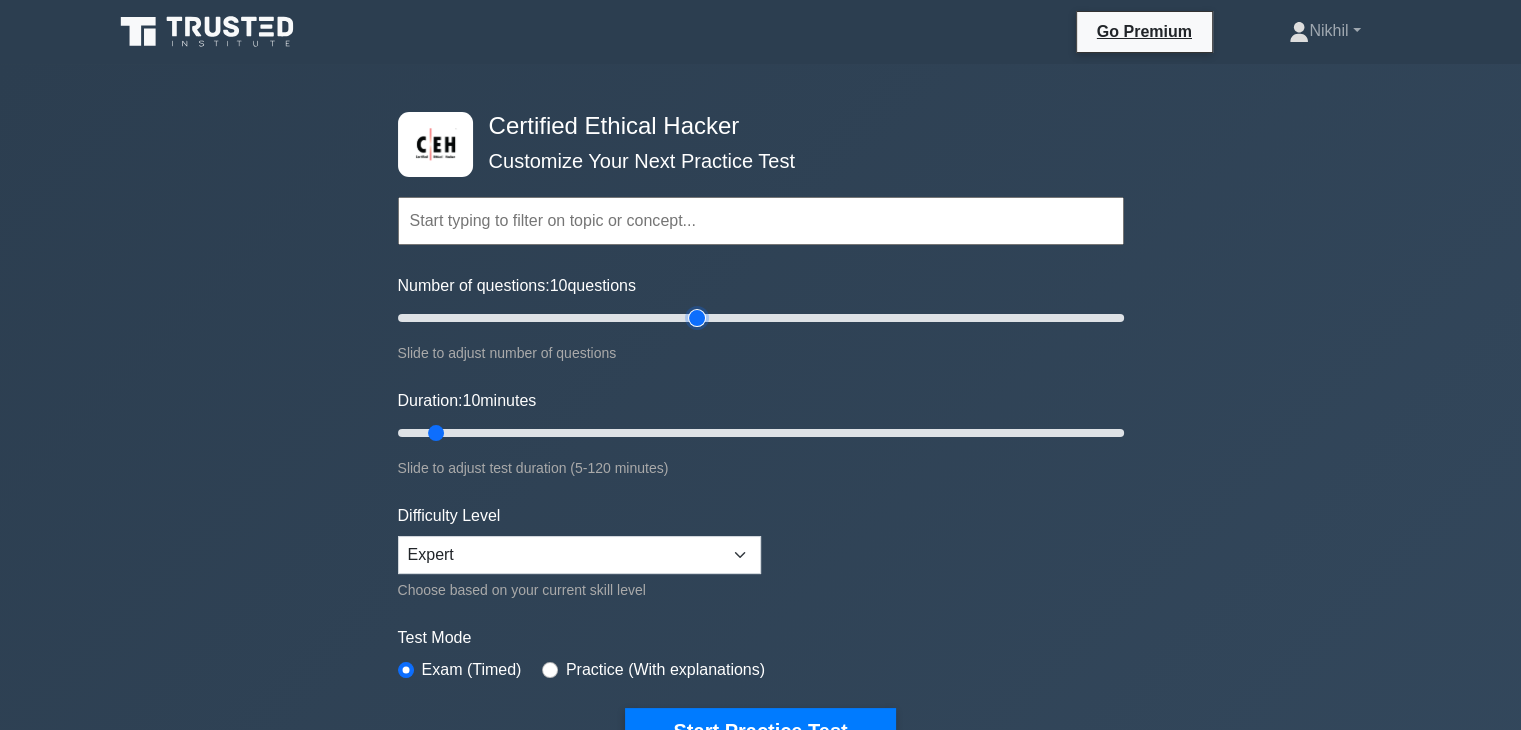 click on "Number of questions:  10  questions" at bounding box center (761, 318) 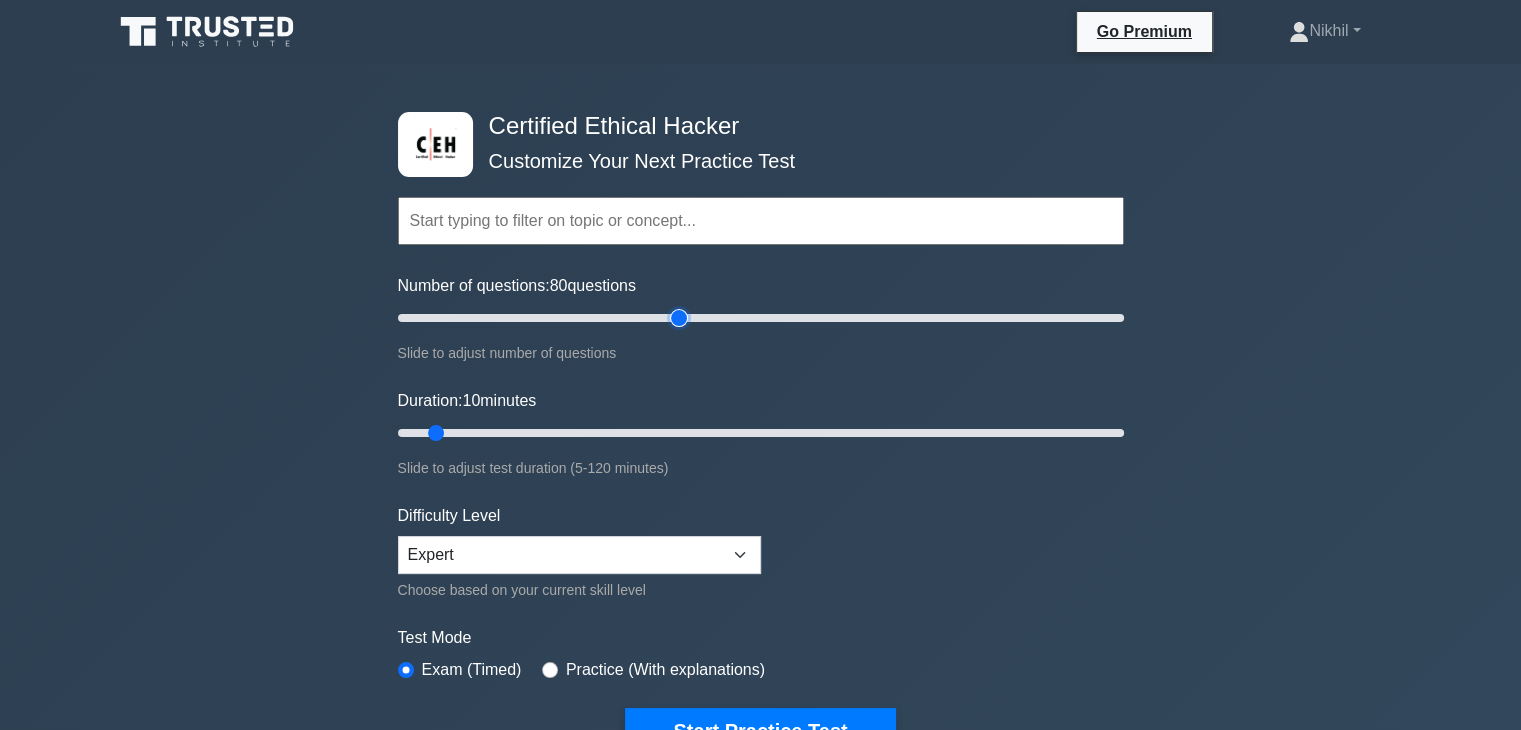 click on "Number of questions:  80  questions" at bounding box center [761, 318] 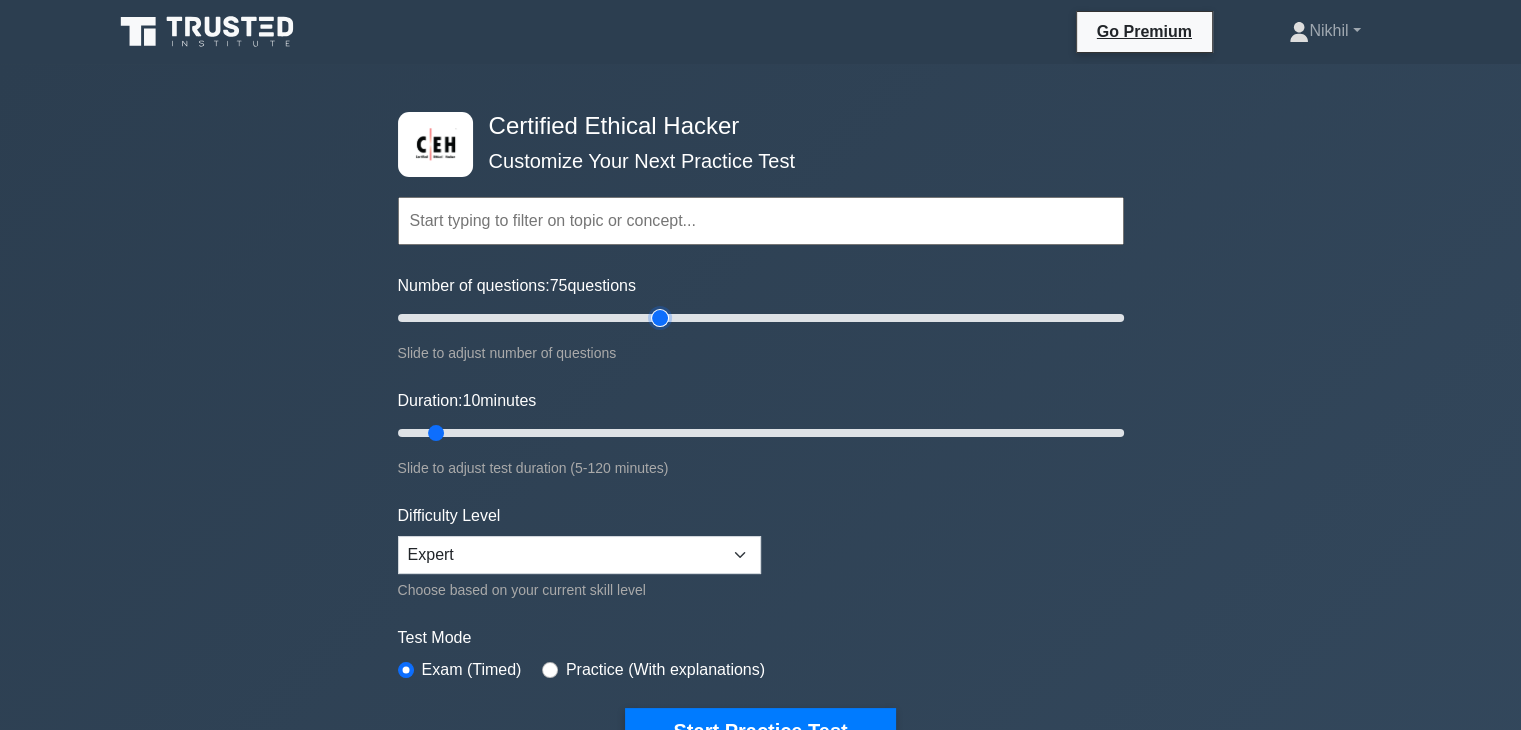 click on "Number of questions:  75  questions" at bounding box center (761, 318) 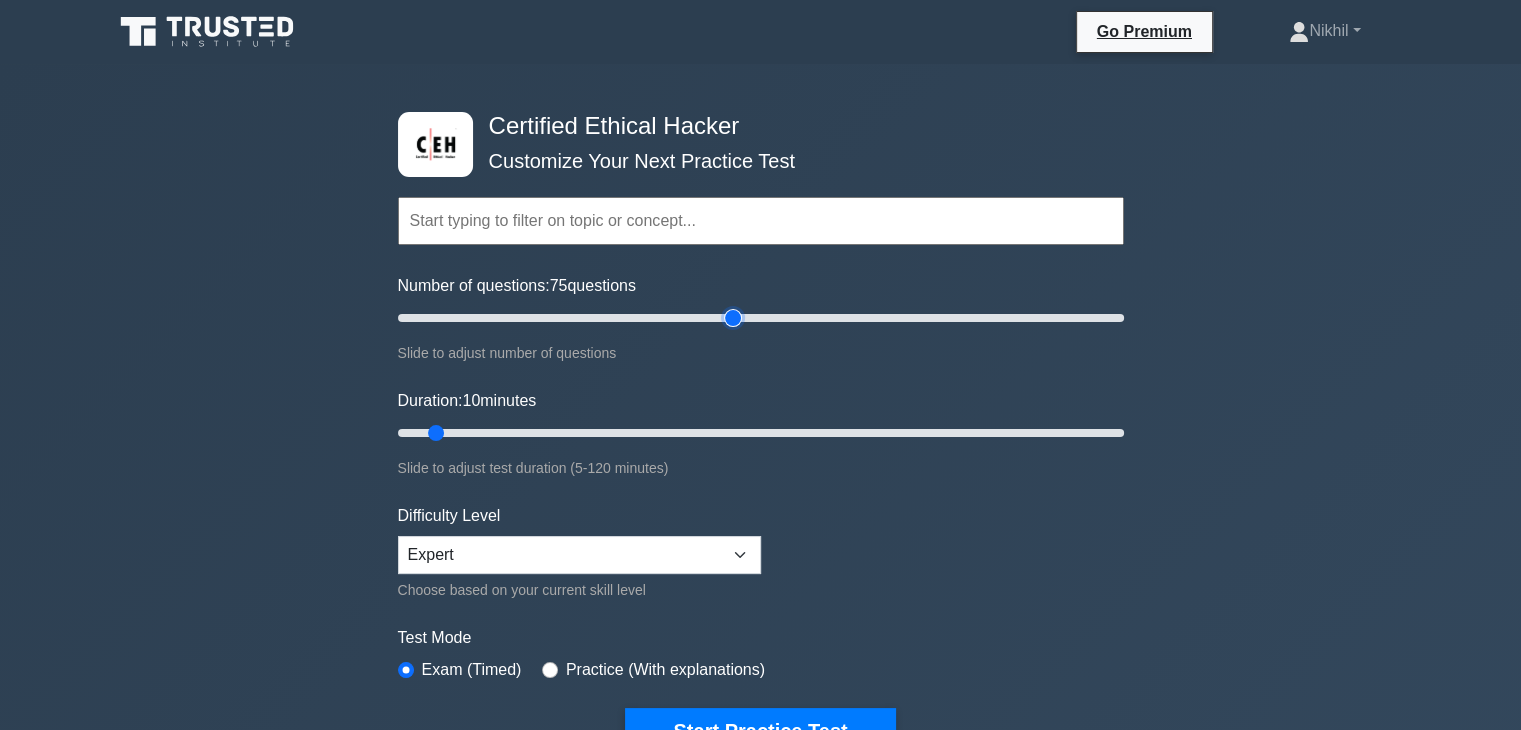 click on "Number of questions:  75  questions" at bounding box center [761, 318] 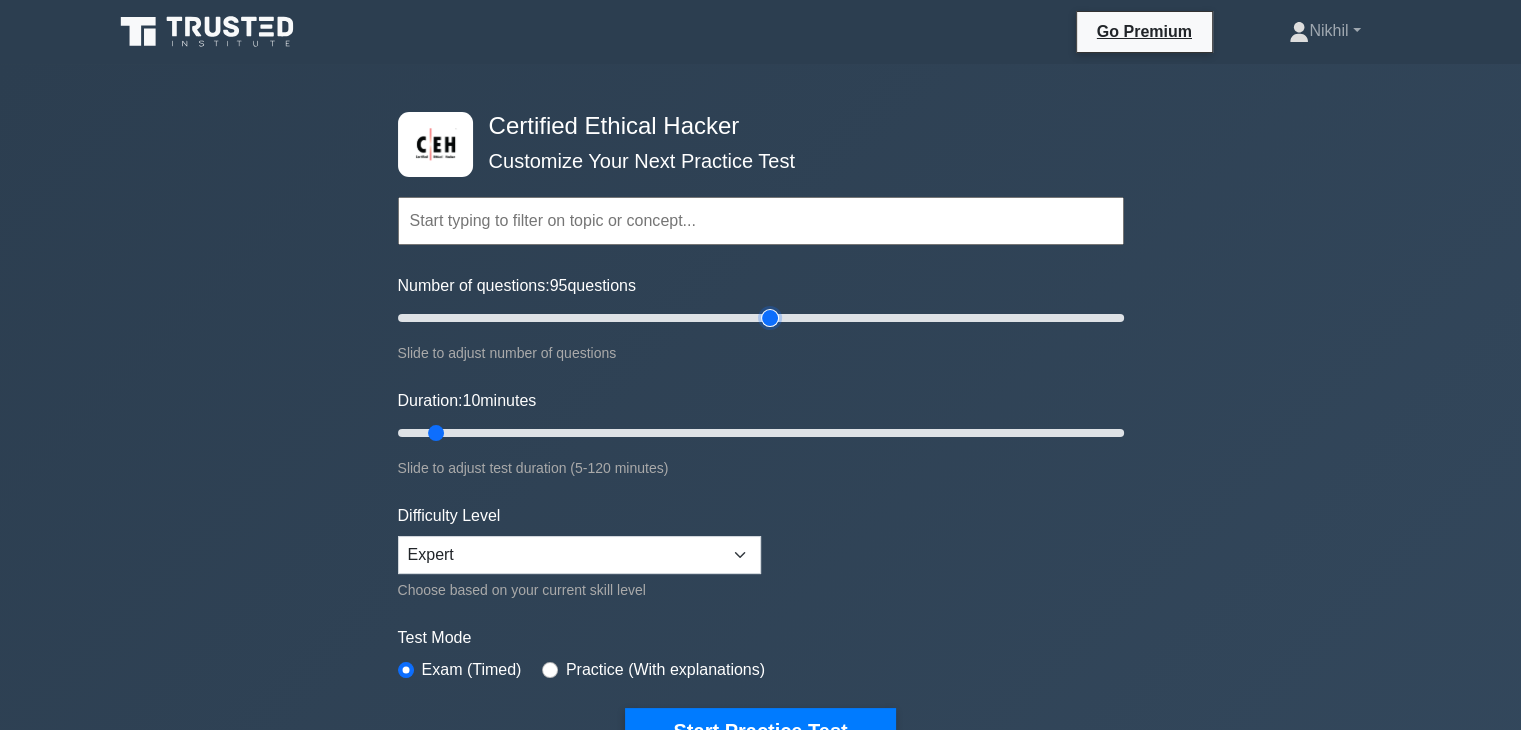 click on "Number of questions:  95  questions" at bounding box center (761, 318) 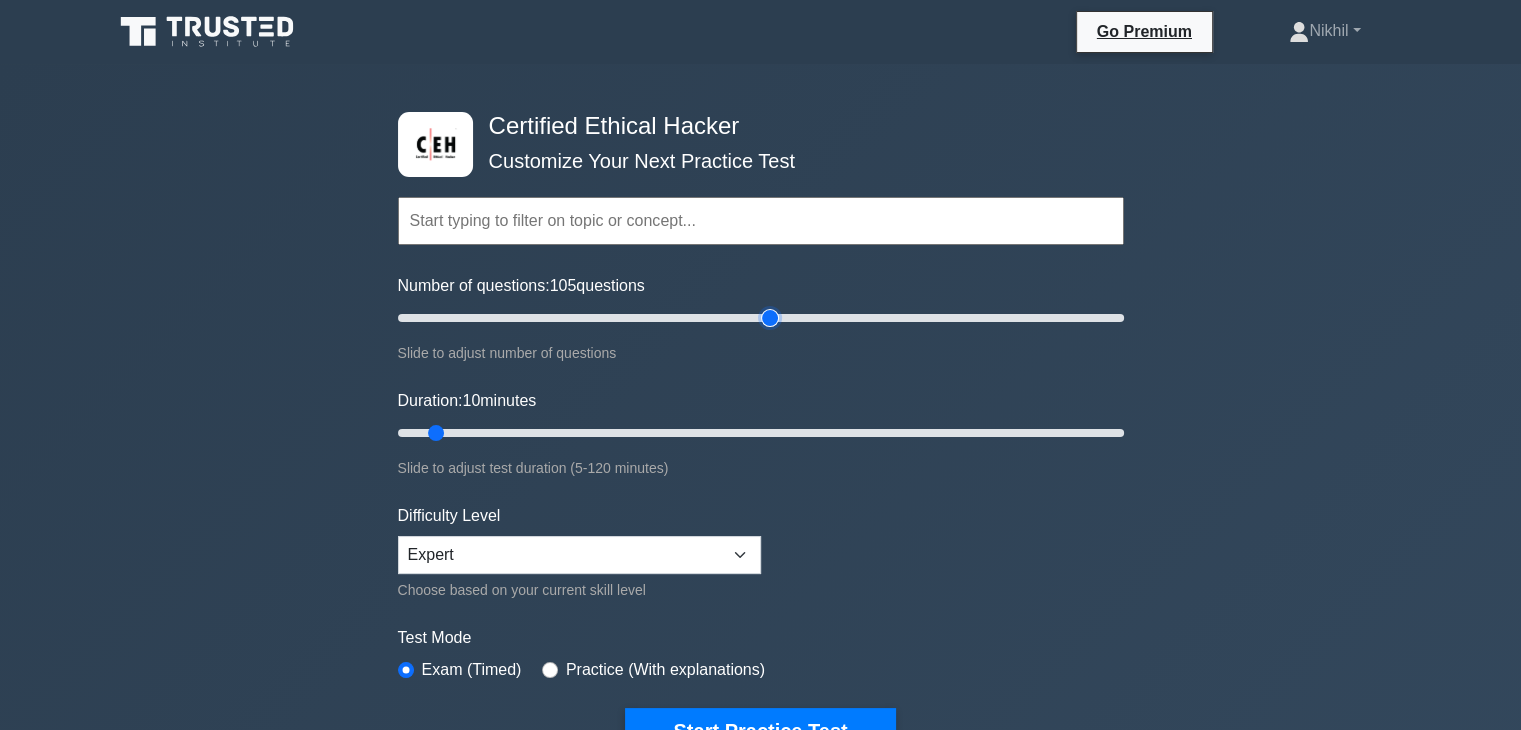 click on "Number of questions:  105  questions" at bounding box center (761, 318) 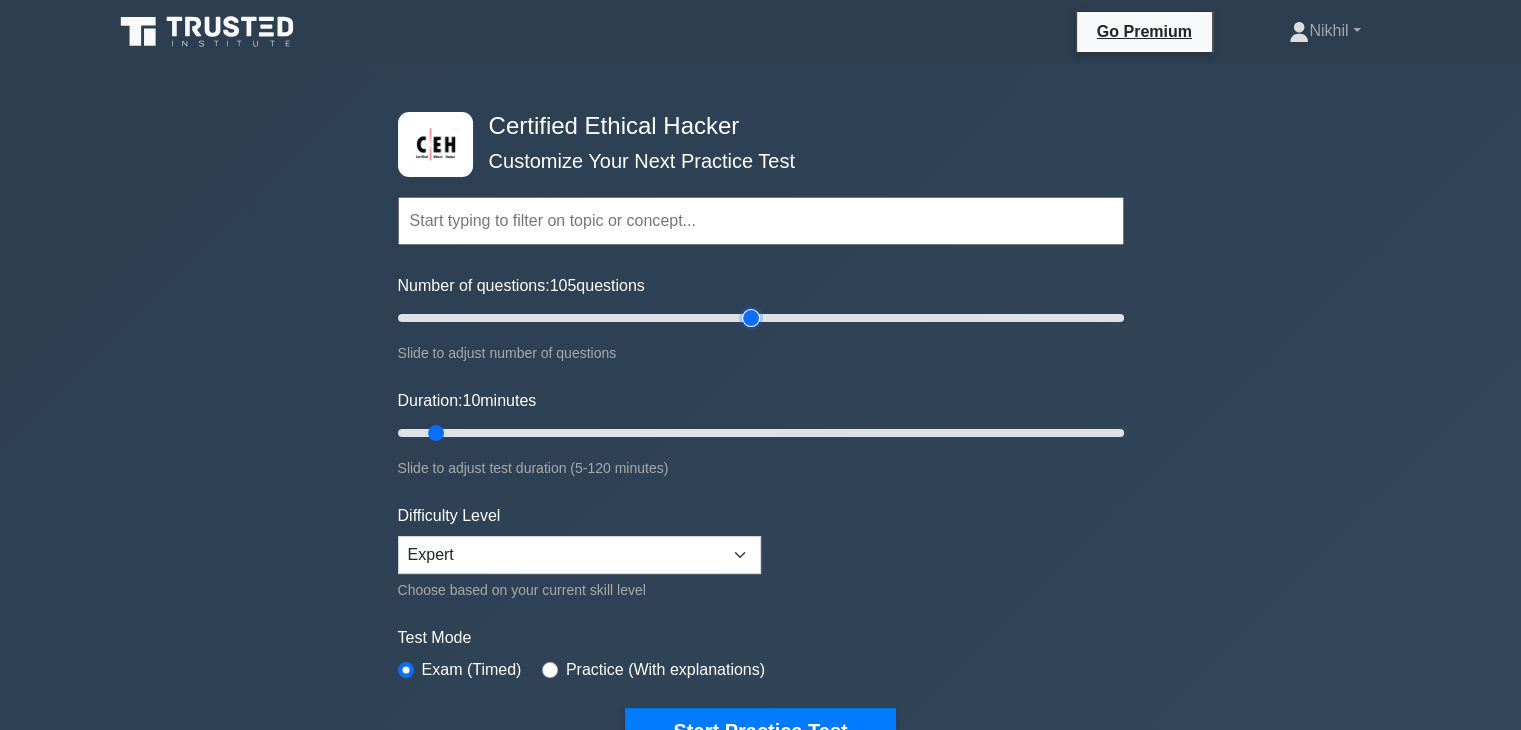 type on "100" 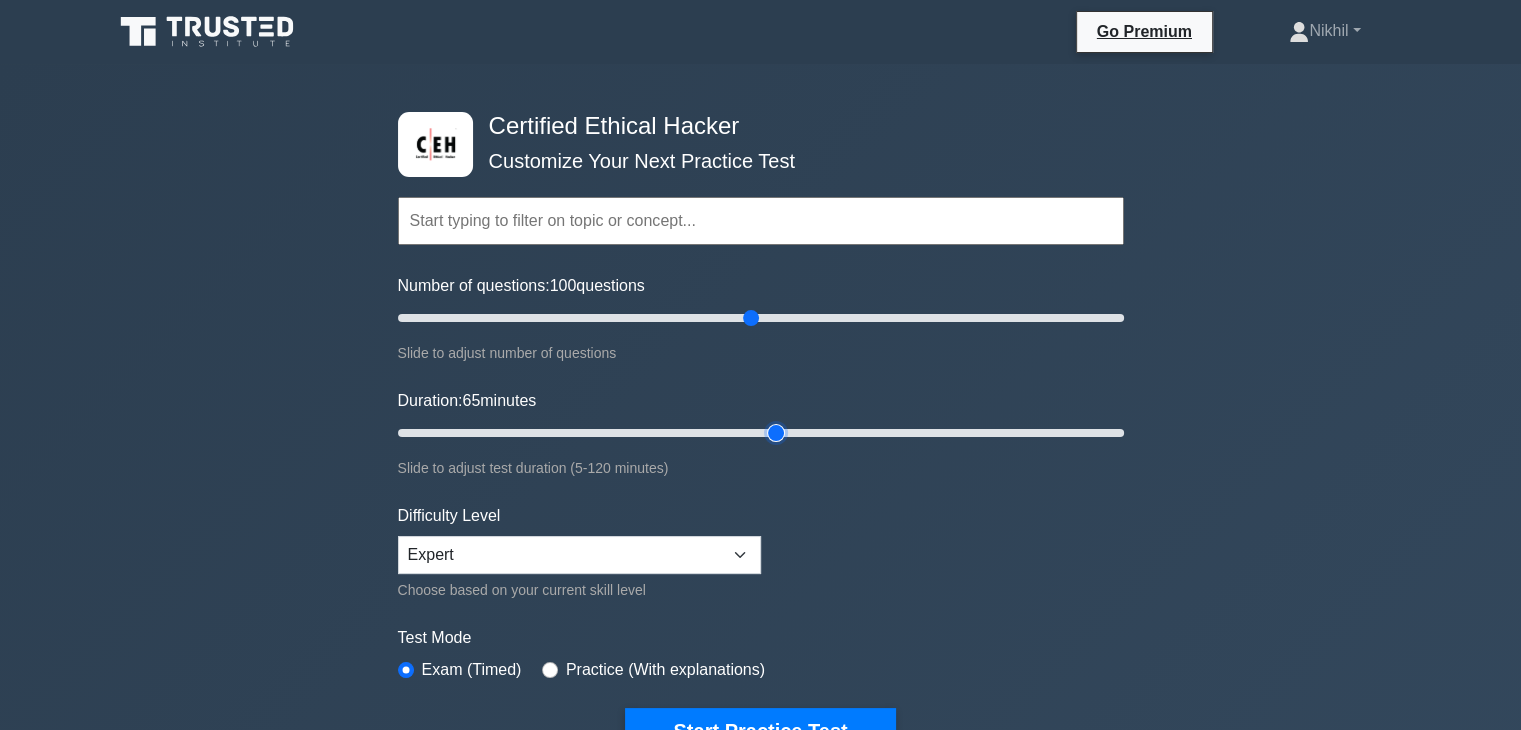 click on "Duration:  65  minutes" at bounding box center [761, 433] 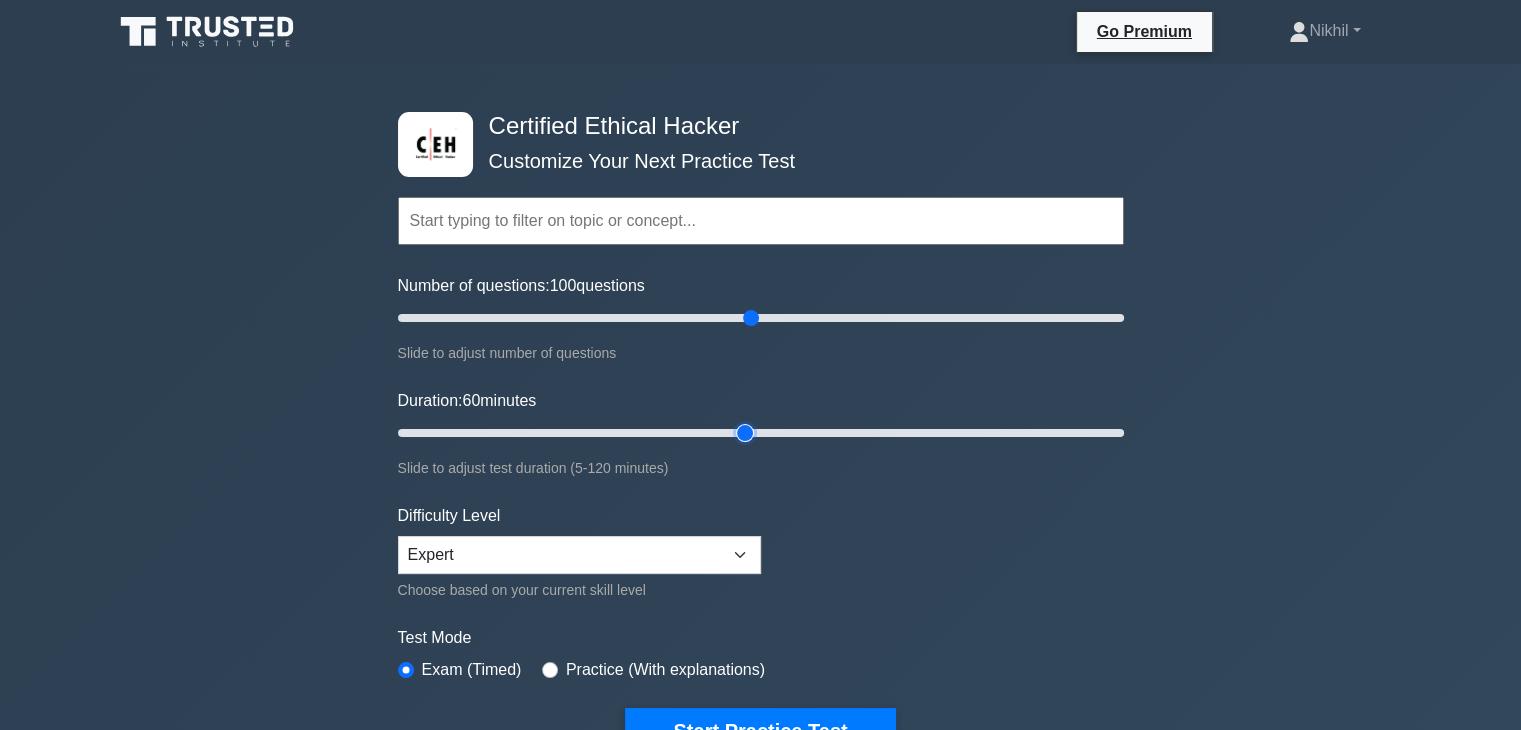 type on "60" 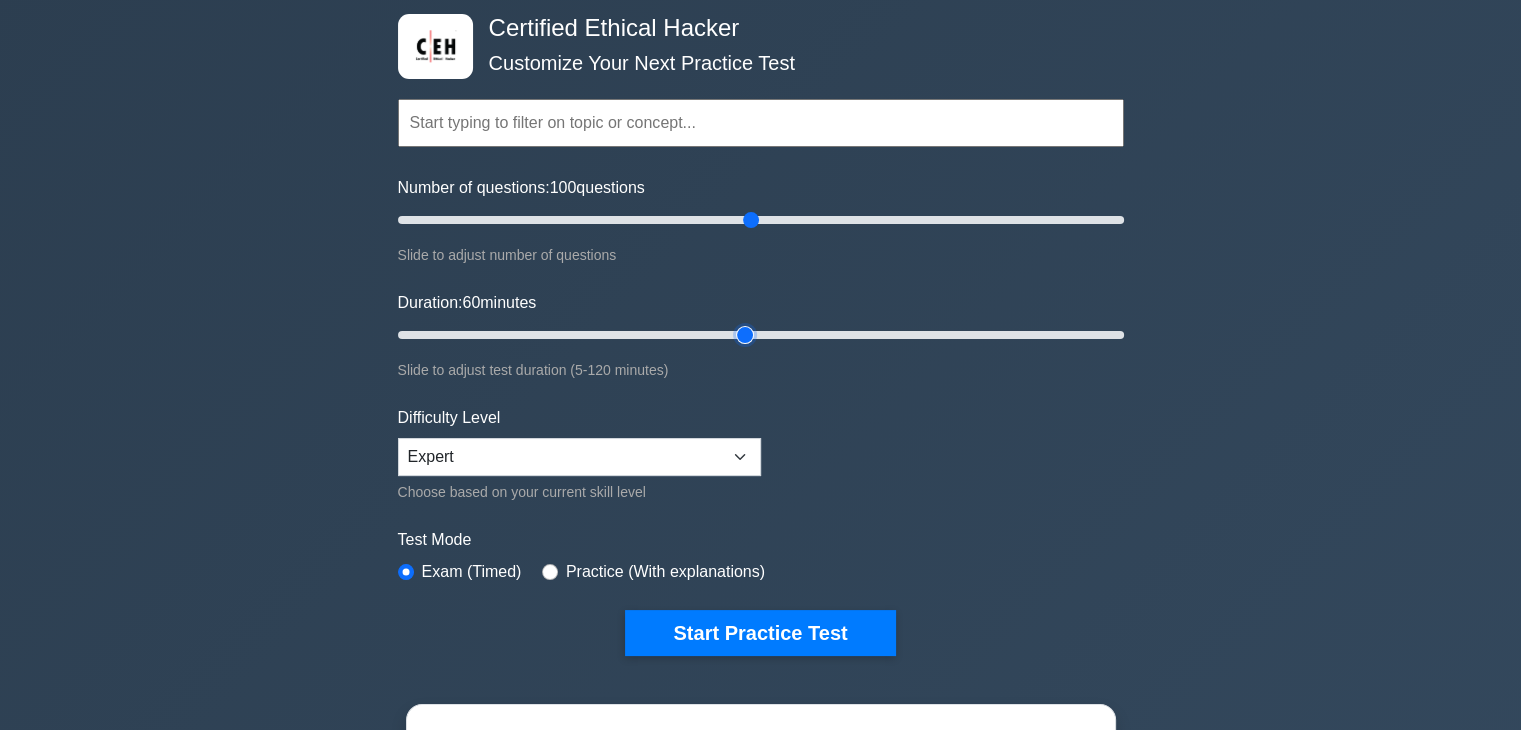 scroll, scrollTop: 200, scrollLeft: 0, axis: vertical 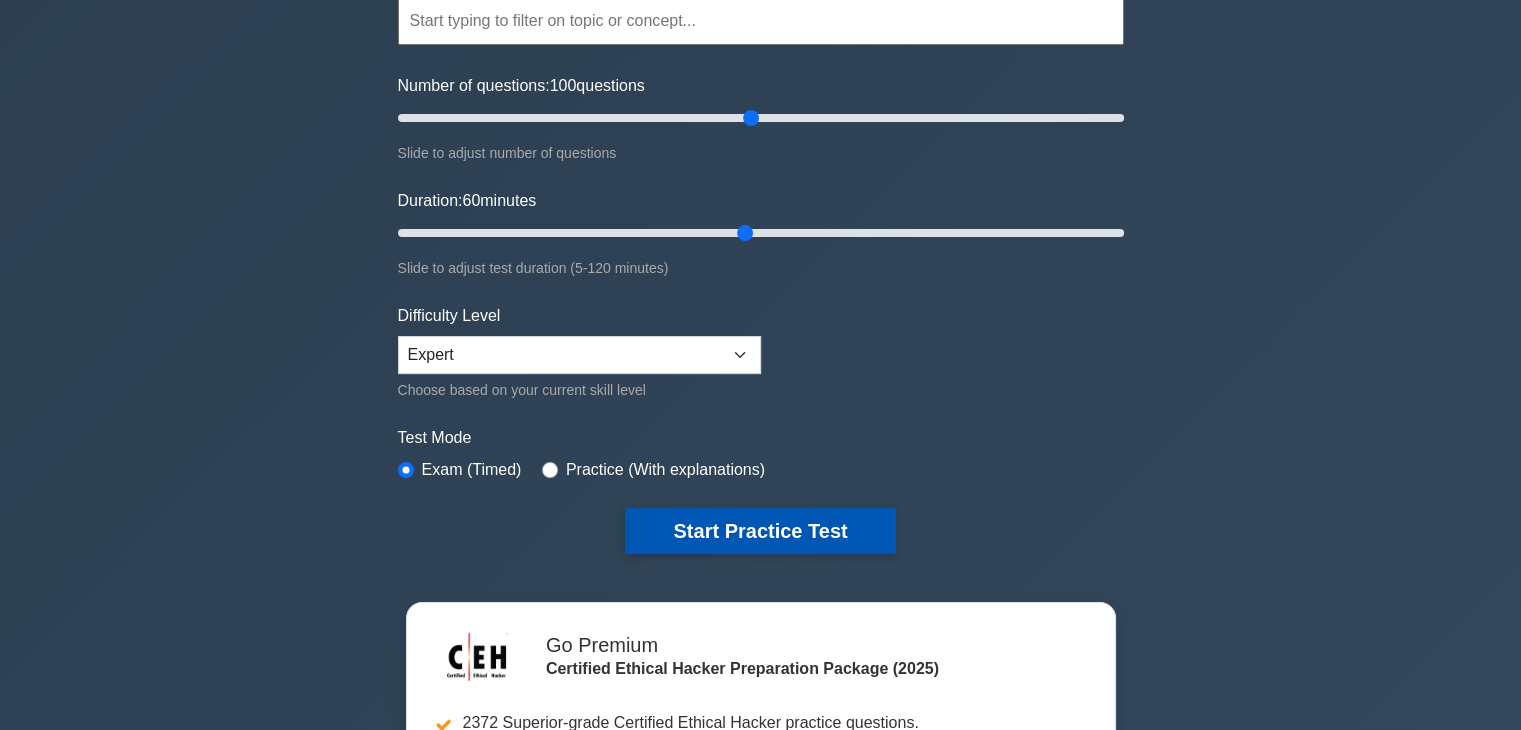 click on "Start Practice Test" at bounding box center [760, 531] 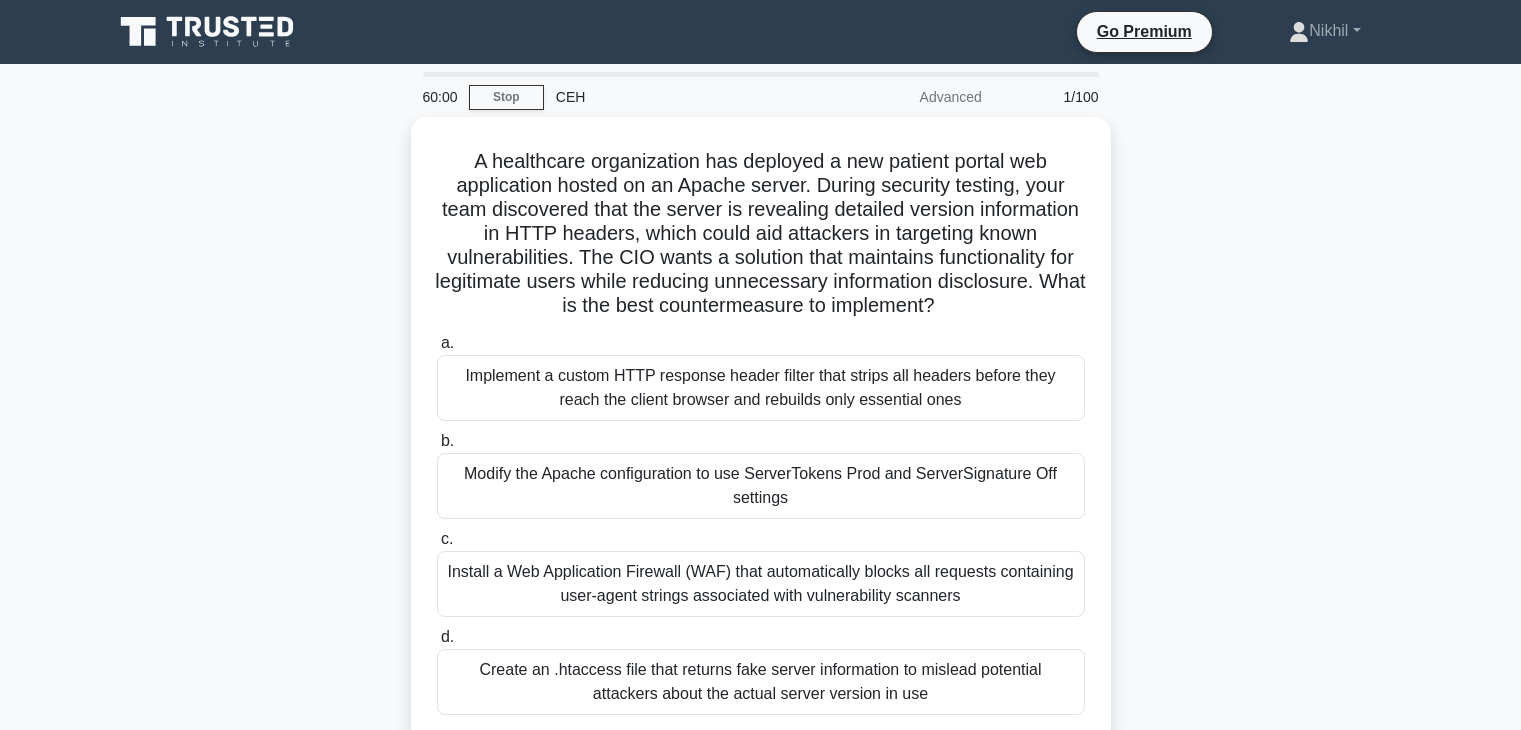 scroll, scrollTop: 0, scrollLeft: 0, axis: both 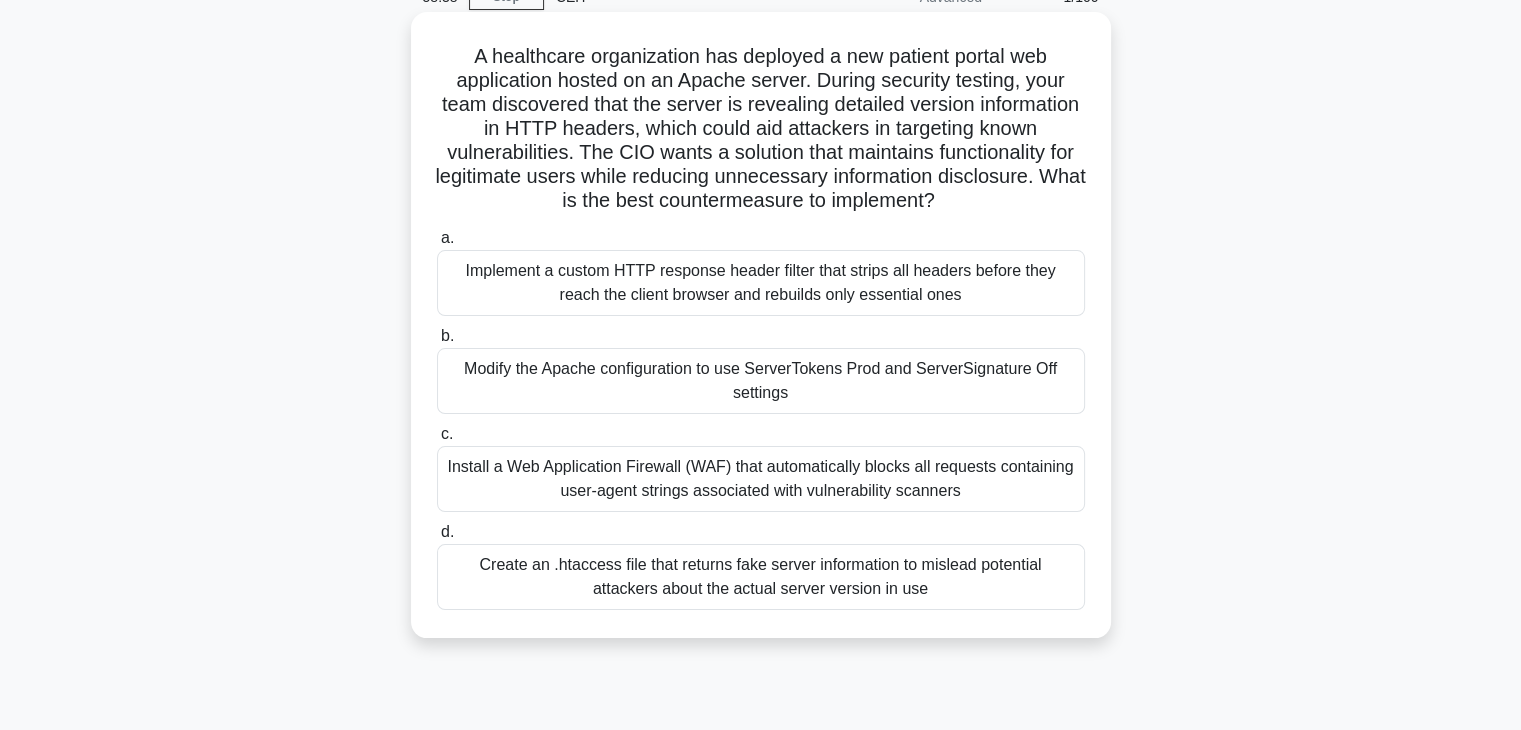 click on "Implement a custom HTTP response header filter that strips all headers before they reach the client browser and rebuilds only essential ones" at bounding box center [761, 283] 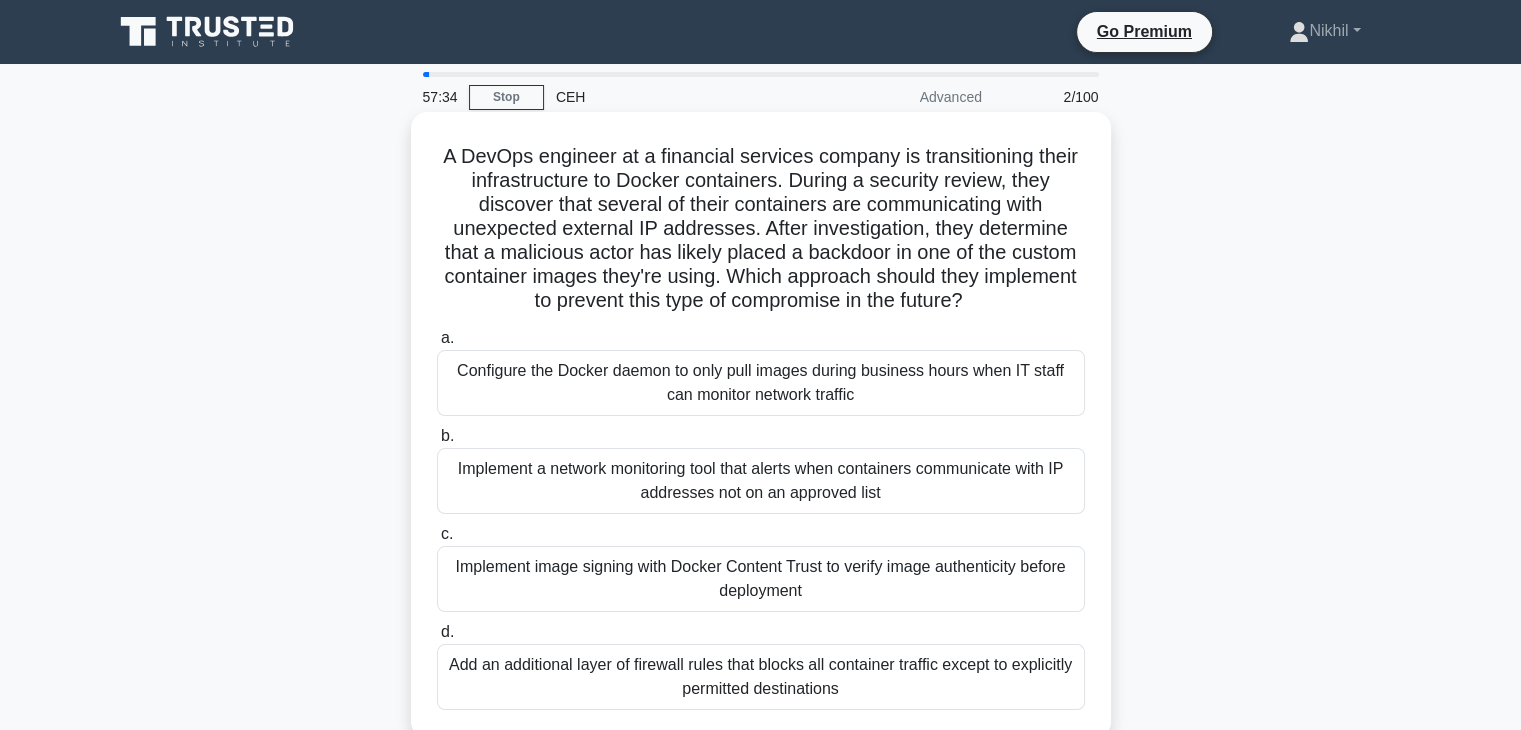 scroll, scrollTop: 100, scrollLeft: 0, axis: vertical 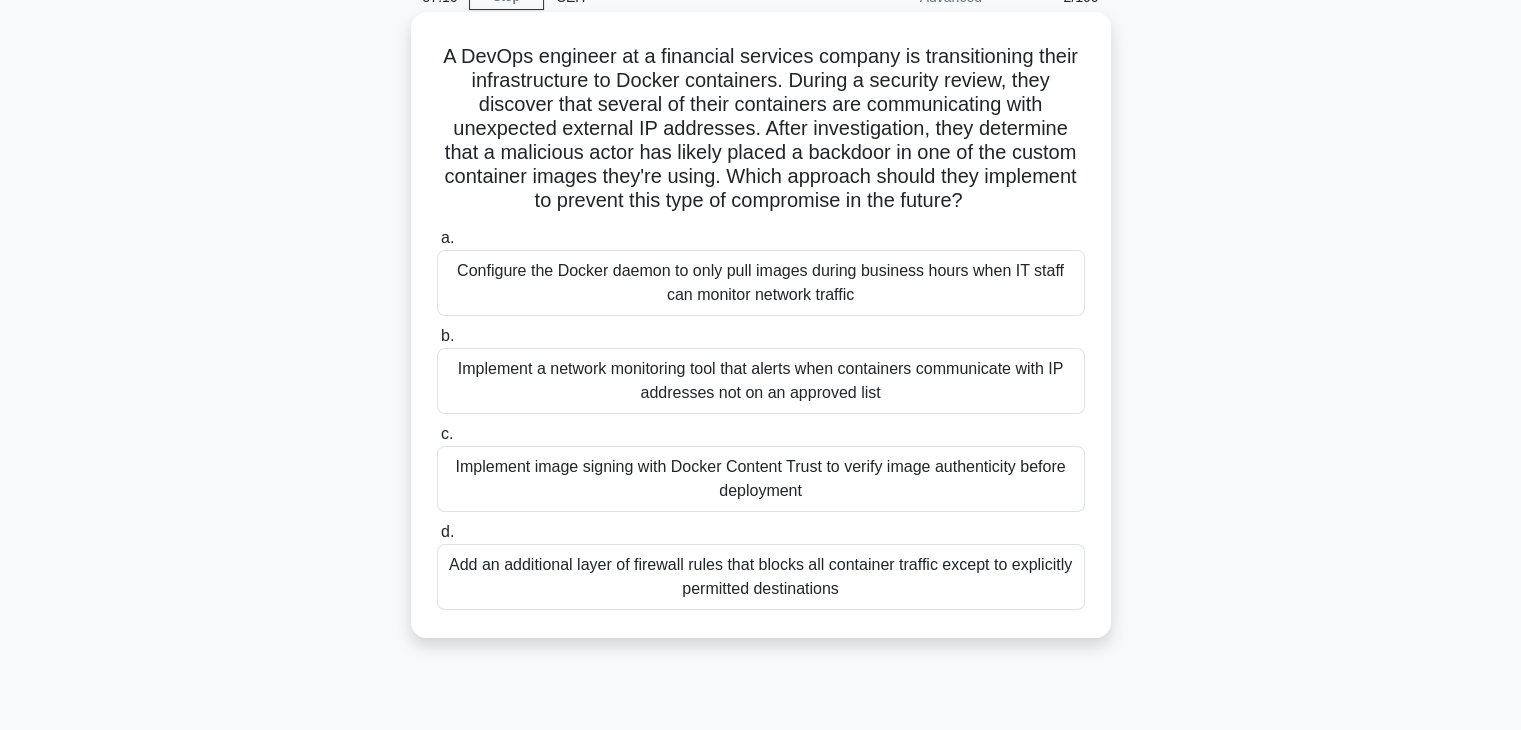click on "Implement a network monitoring tool that alerts when containers communicate with IP addresses not on an approved list" at bounding box center (761, 381) 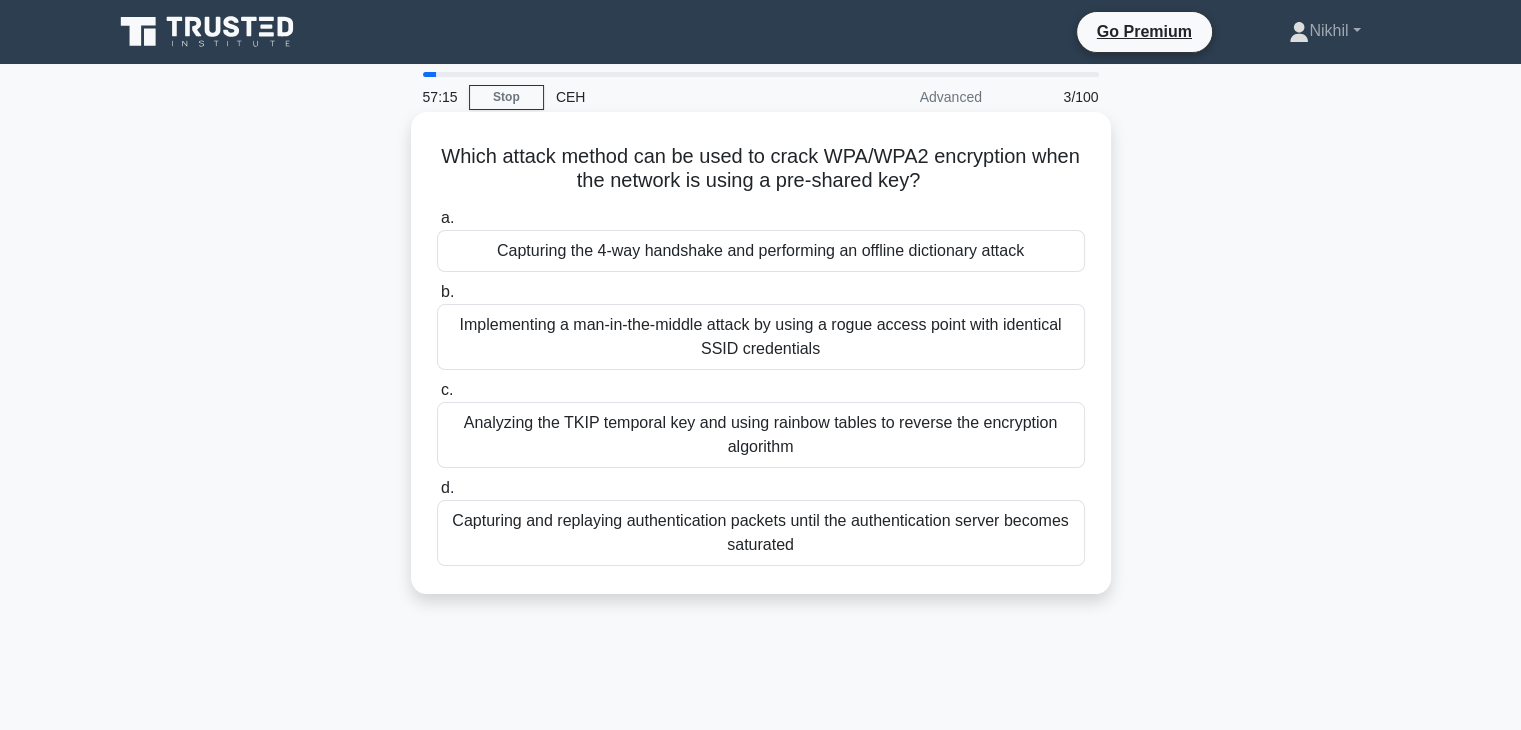 scroll, scrollTop: 0, scrollLeft: 0, axis: both 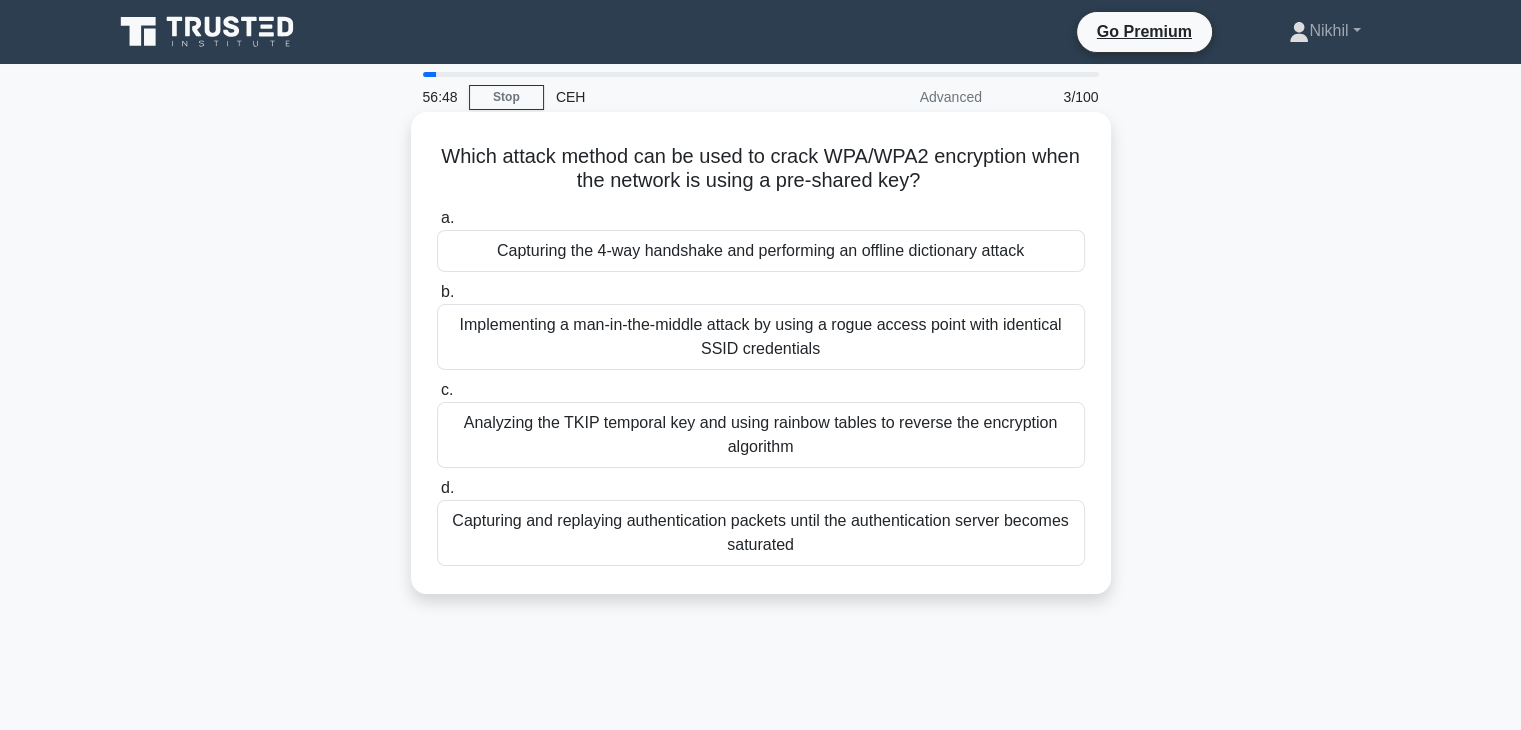 click on "Implementing a man-in-the-middle attack by using a rogue access point with identical SSID credentials" at bounding box center [761, 337] 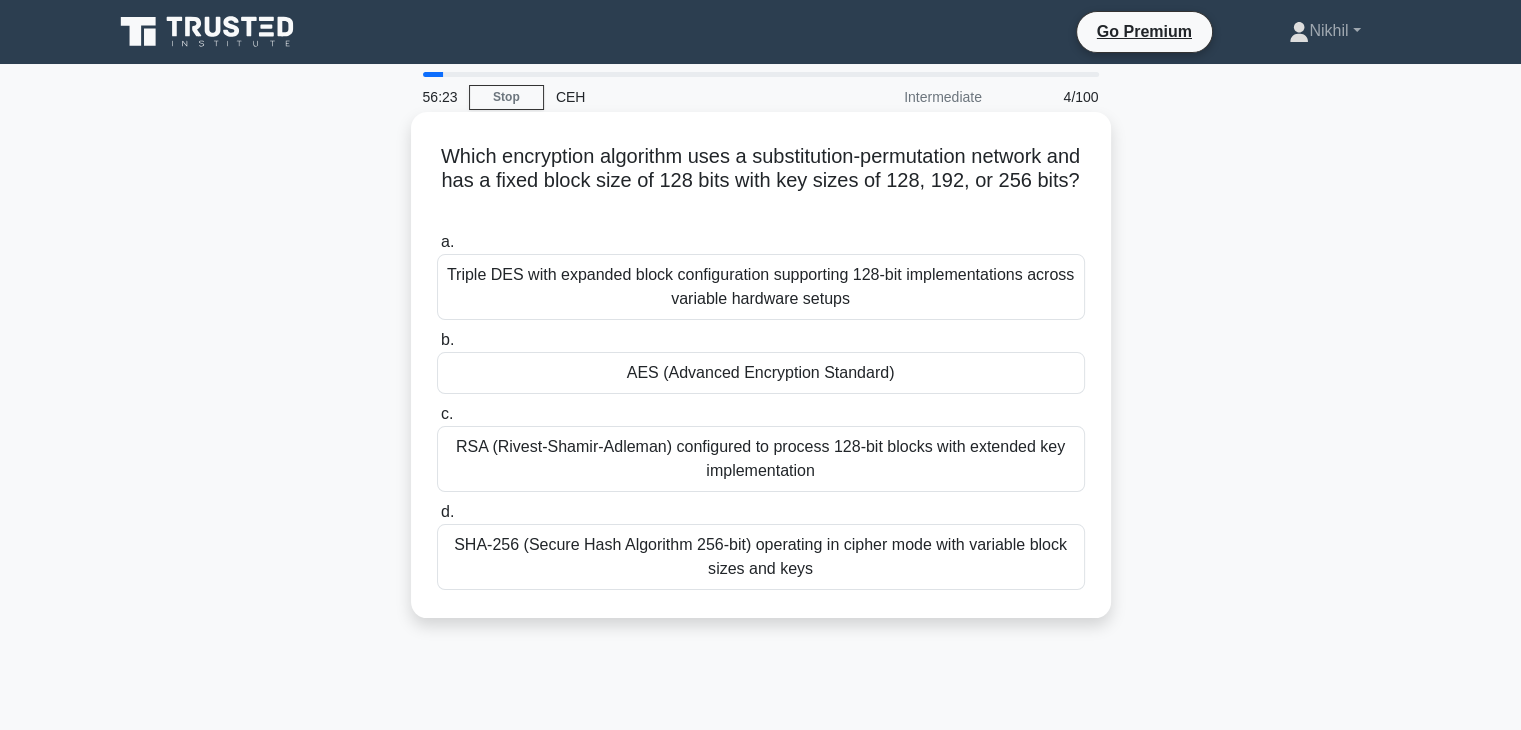 click on "AES (Advanced Encryption Standard)" at bounding box center [761, 373] 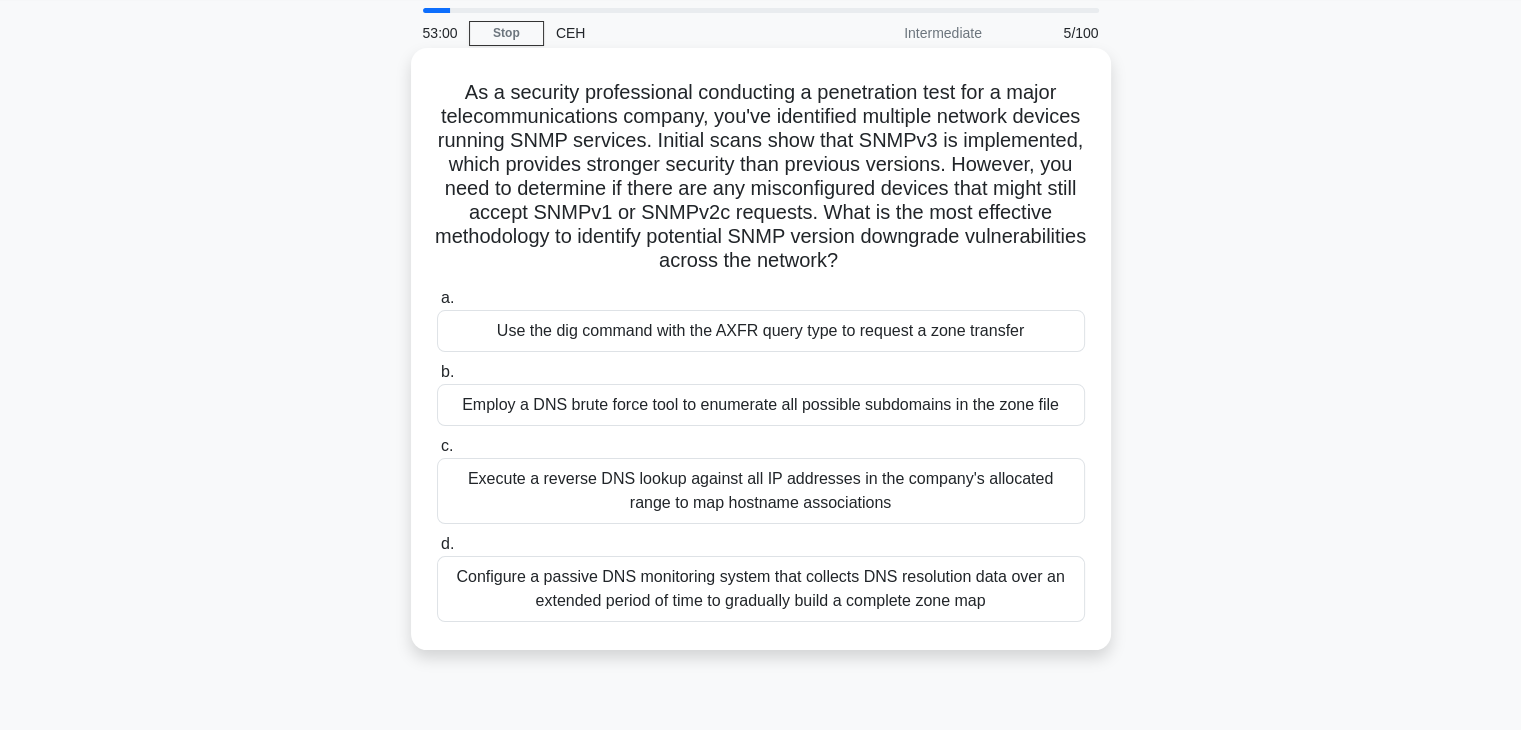 scroll, scrollTop: 100, scrollLeft: 0, axis: vertical 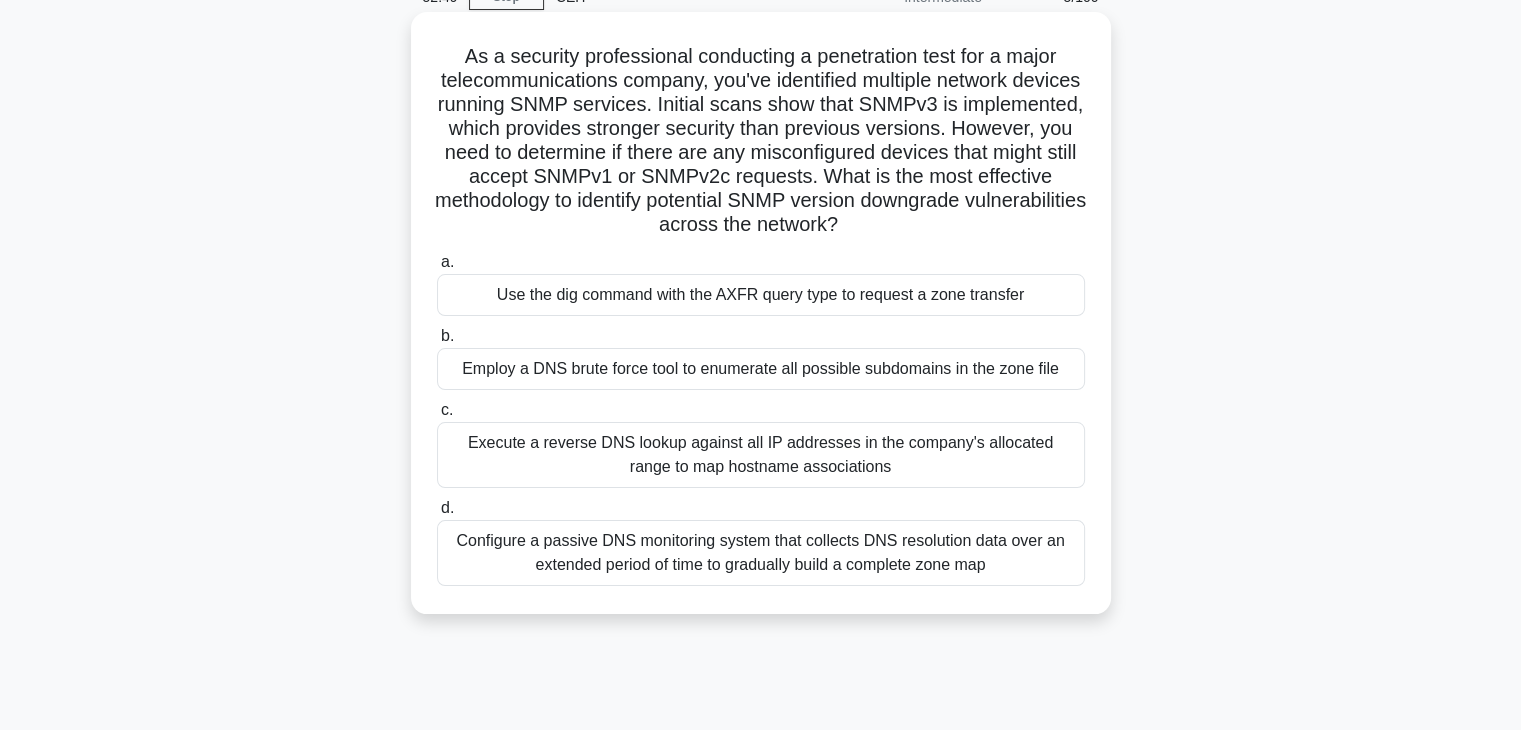 click on "Execute a reverse DNS lookup against all IP addresses in the company's allocated range to map hostname associations" at bounding box center [761, 455] 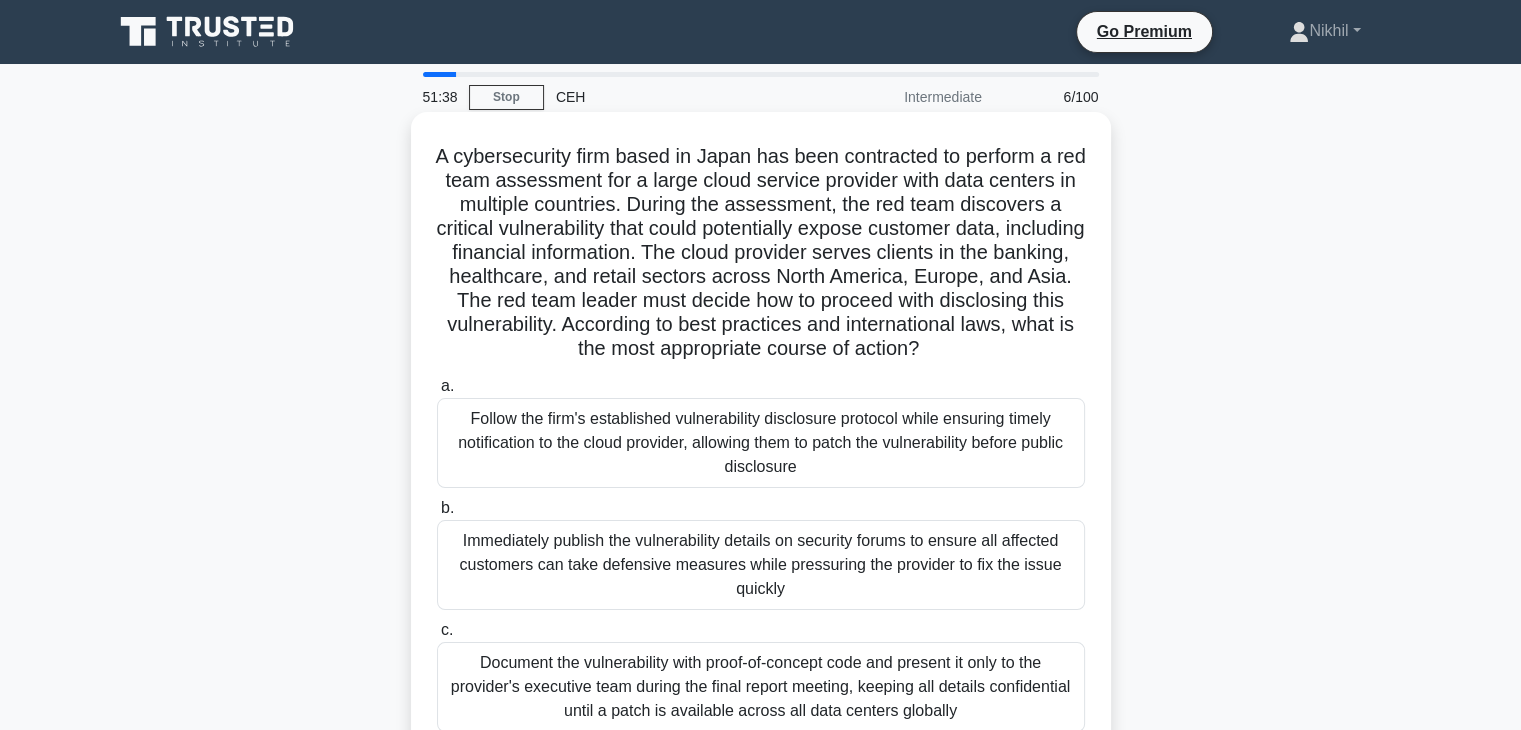 scroll, scrollTop: 100, scrollLeft: 0, axis: vertical 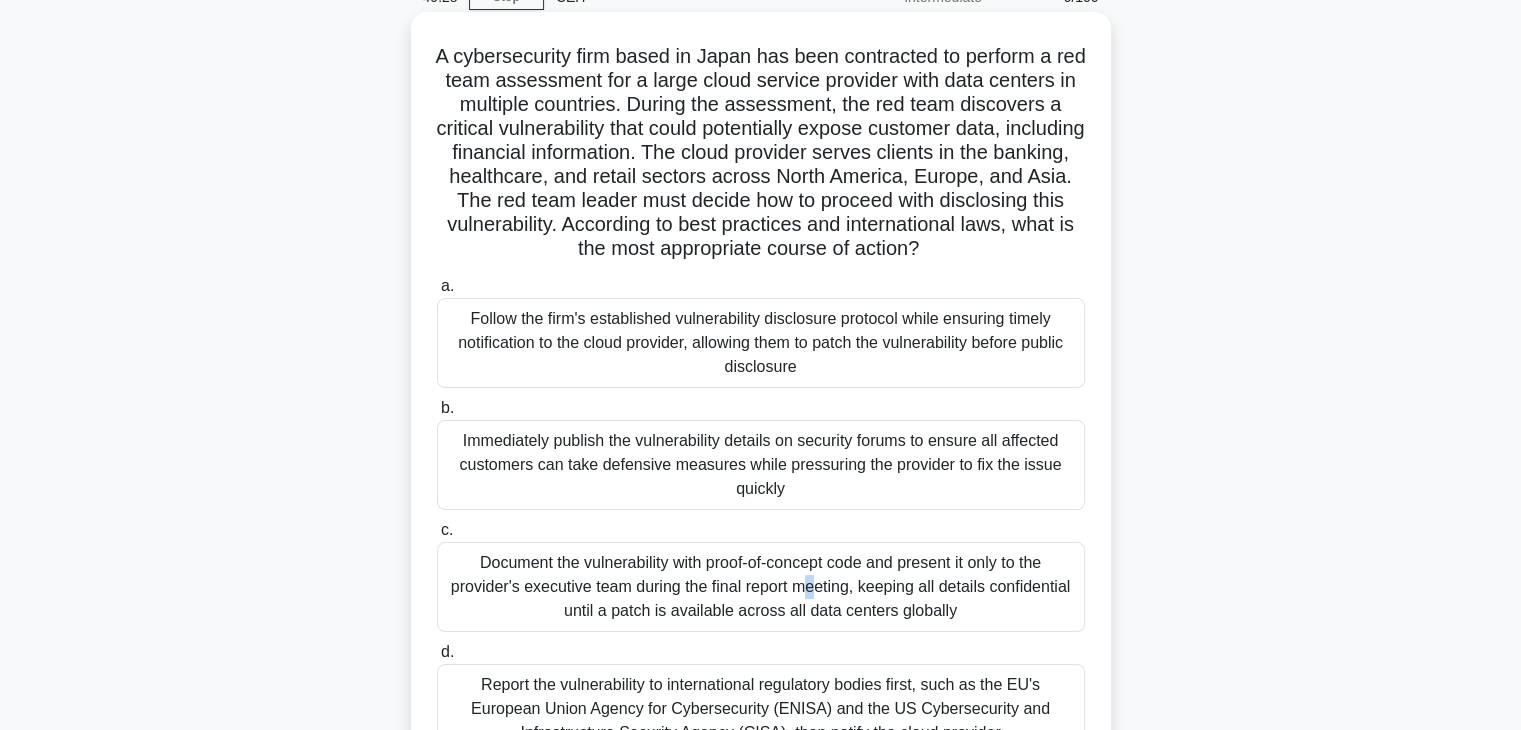 click on "Document the vulnerability with proof-of-concept code and present it only to the provider's executive team during the final report meeting, keeping all details confidential until a patch is available across all data centers globally" at bounding box center (761, 587) 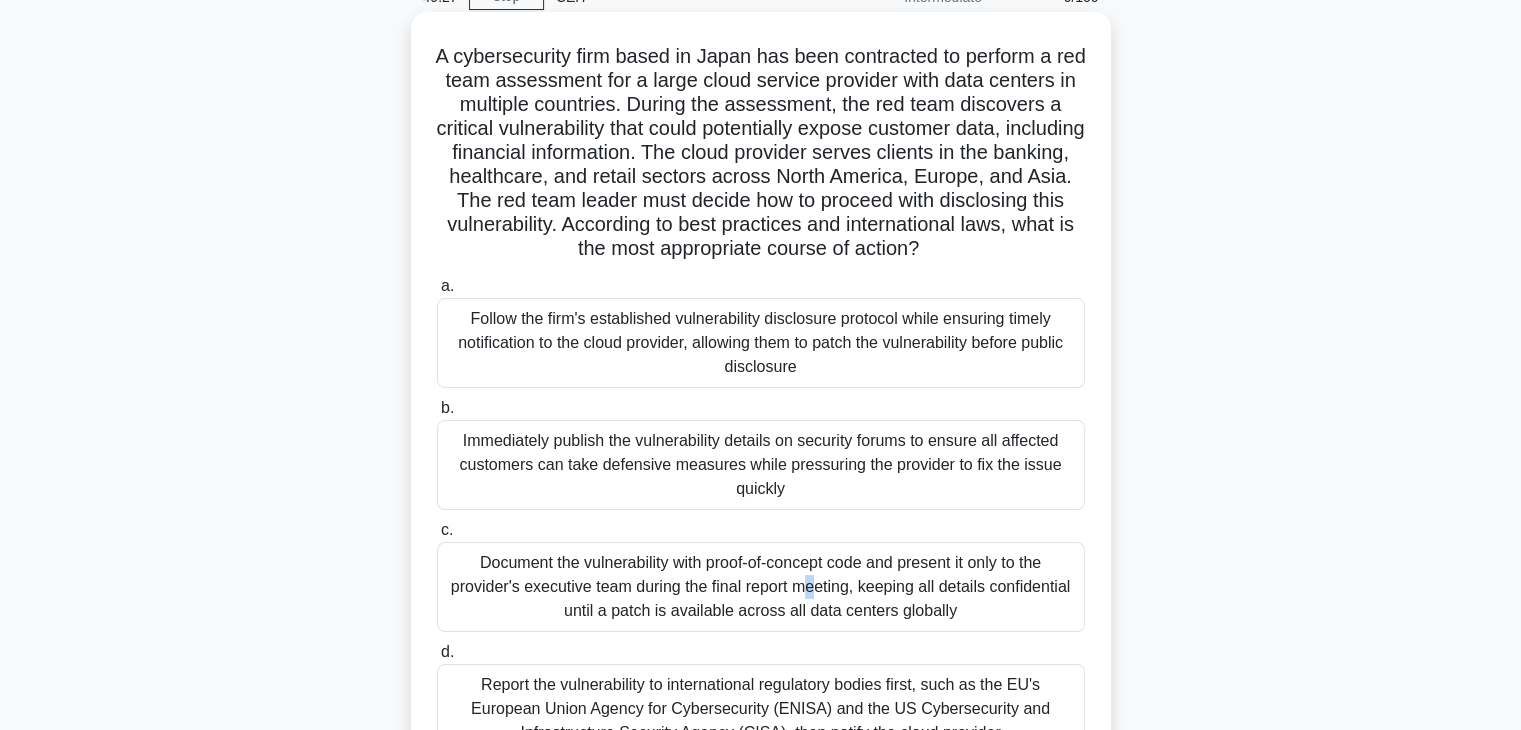 click on "Document the vulnerability with proof-of-concept code and present it only to the provider's executive team during the final report meeting, keeping all details confidential until a patch is available across all data centers globally" at bounding box center (761, 587) 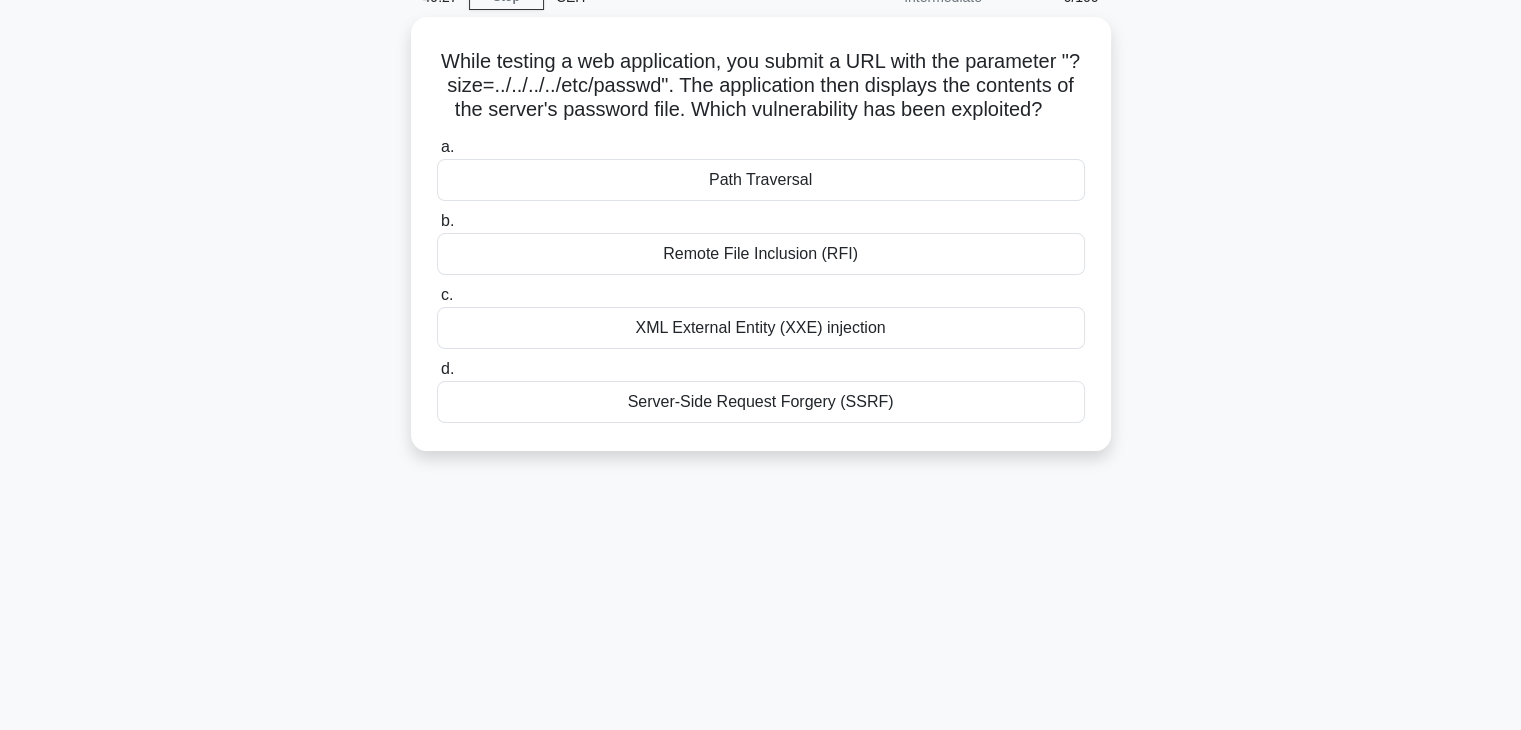 click on "49:27
Stop
CEH
Intermediate
6/100
While testing a web application, you submit a URL with the parameter "?size=../../../../etc/passwd". The application then displays the contents of the server's password file. Which vulnerability has been exploited?
.spinner_0XTQ{transform-origin:center;animation:spinner_y6GP .75s linear infinite}@keyframes spinner_y6GP{100%{transform:rotate(360deg)}}
a.
b. c." at bounding box center [761, 472] 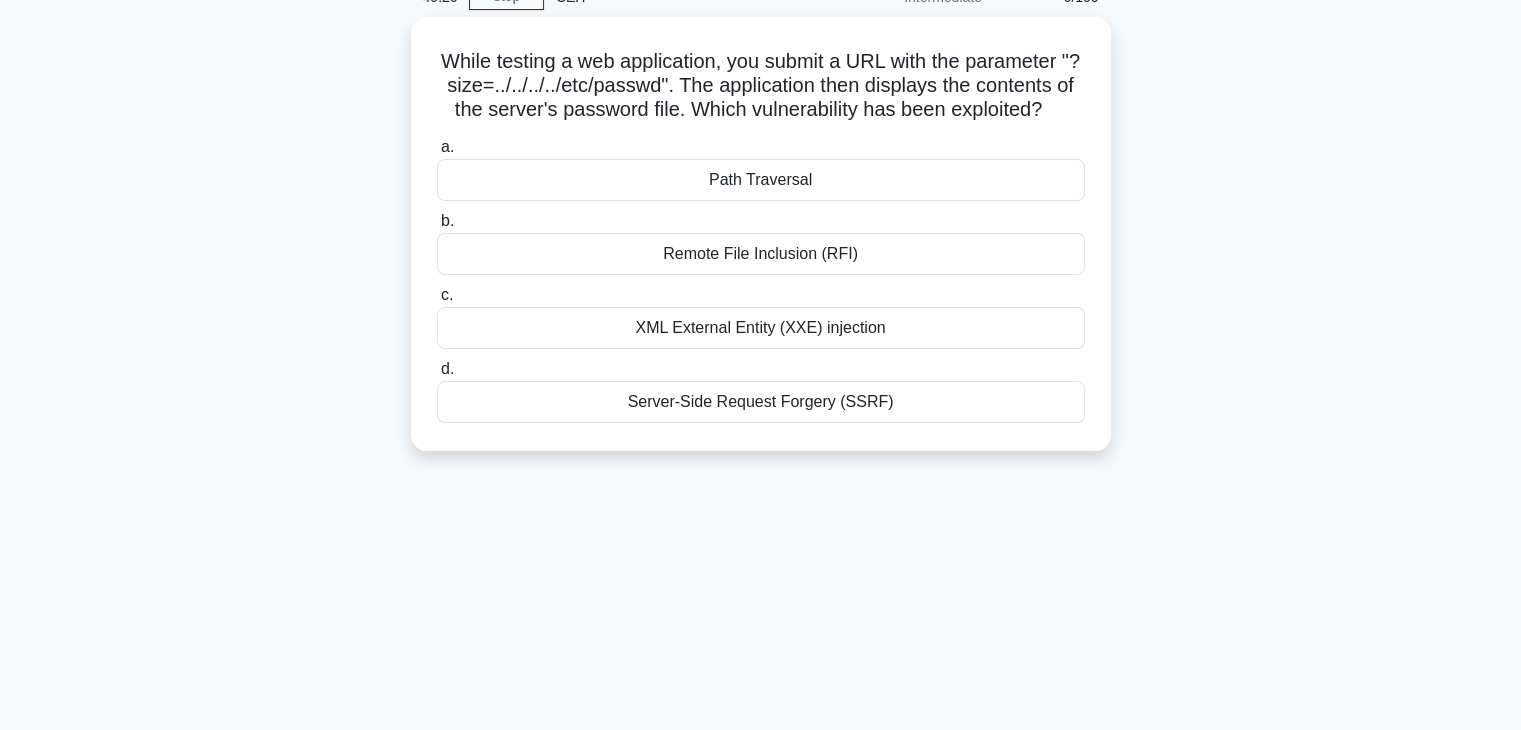 click on "49:26
Stop
CEH
Intermediate
6/100
While testing a web application, you submit a URL with the parameter "?size=[PATH]". The application then displays the contents of the server's password file. Which vulnerability has been exploited?
.spinner_0XTQ{transform-origin:center;animation:spinner_y6GP .75s linear infinite}@keyframes spinner_y6GP{100%{transform:rotate(360deg)}}
a.
b. c." at bounding box center [761, 472] 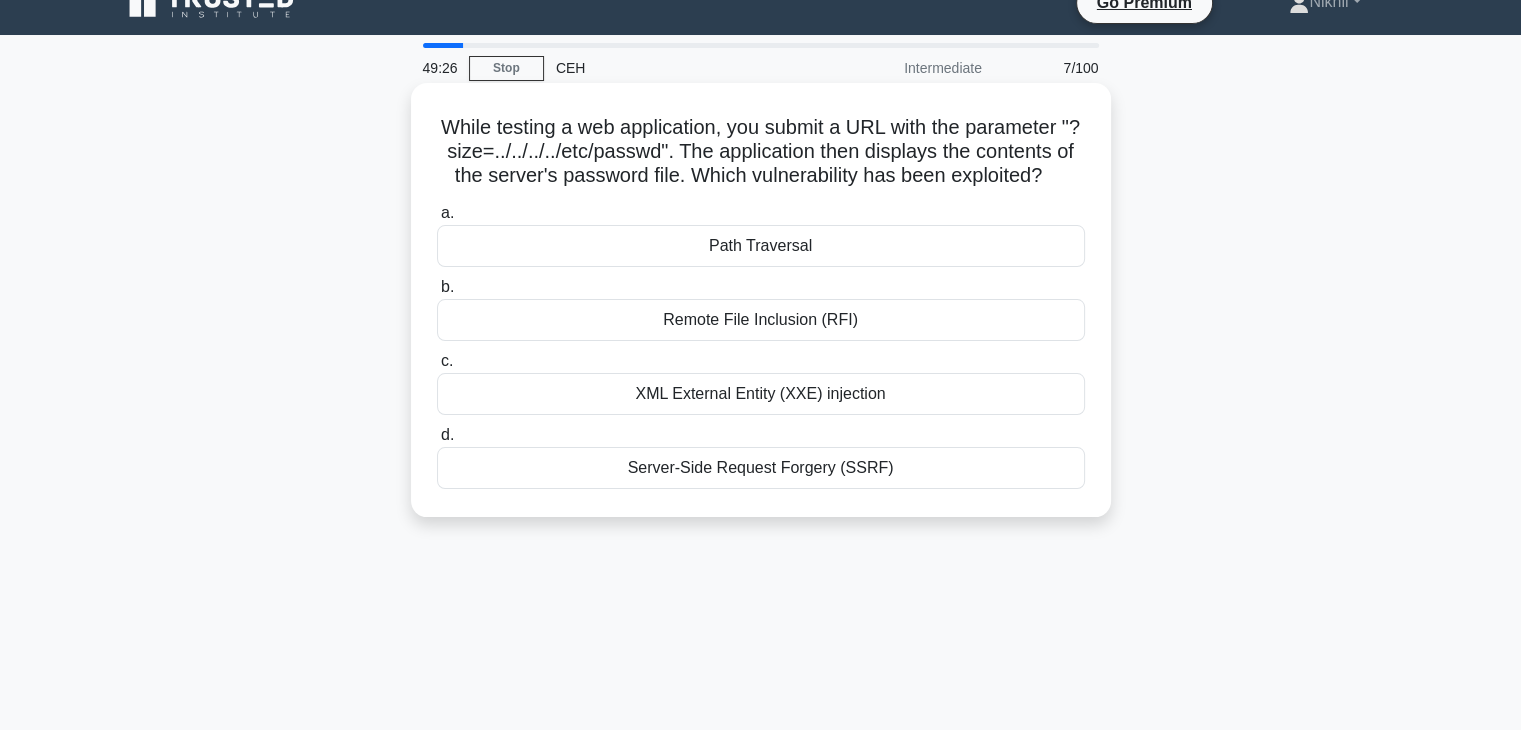 scroll, scrollTop: 0, scrollLeft: 0, axis: both 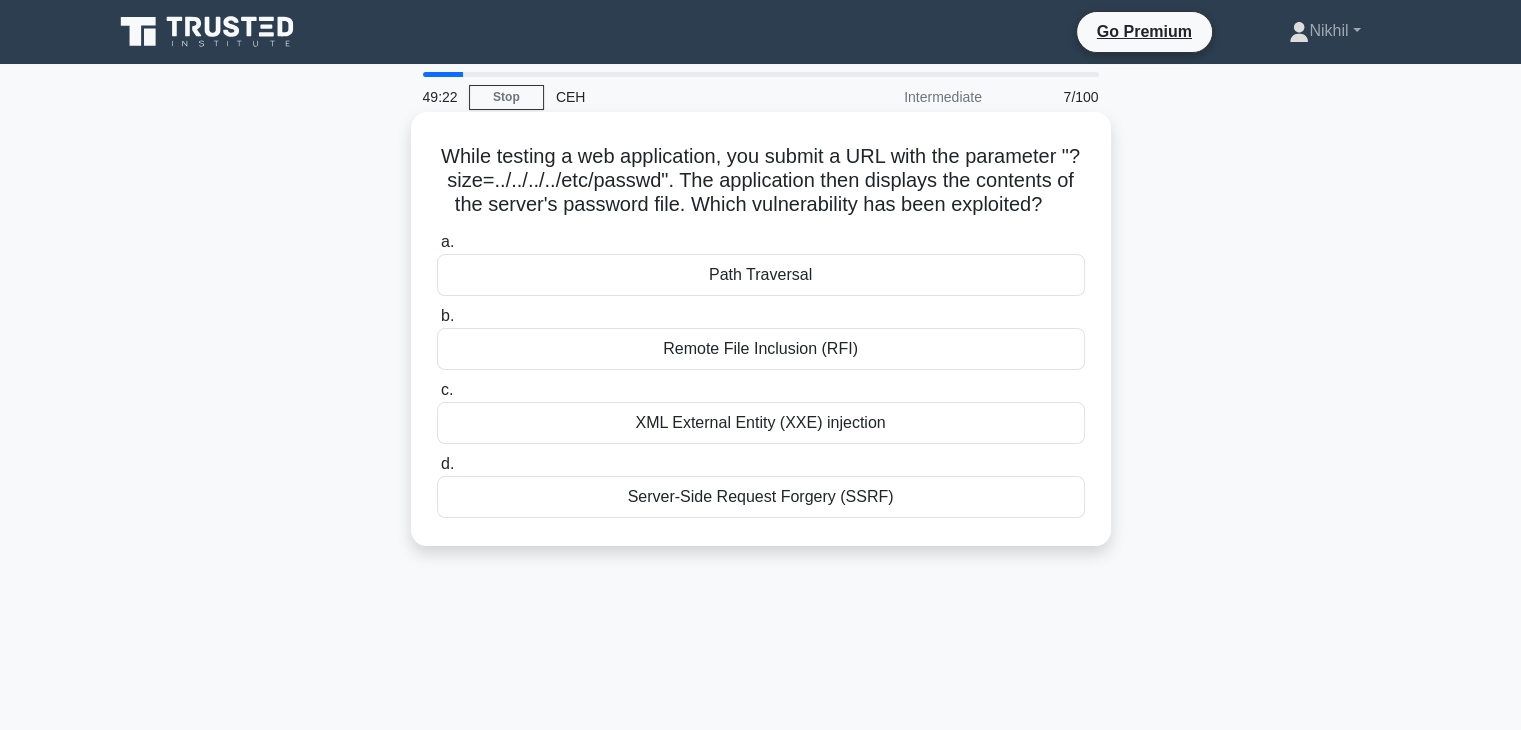 click on "Path Traversal" at bounding box center [761, 275] 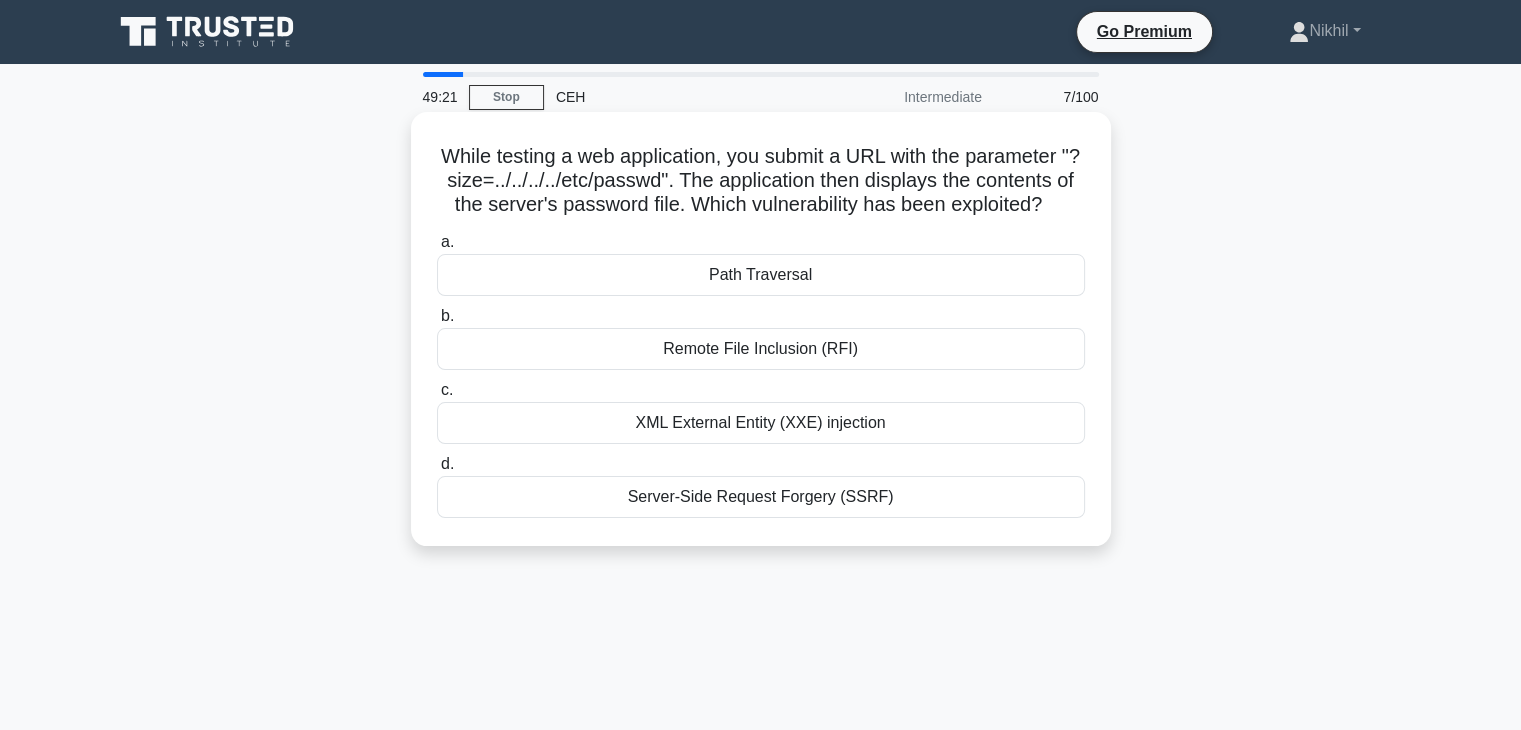 click on "Path Traversal" at bounding box center (761, 275) 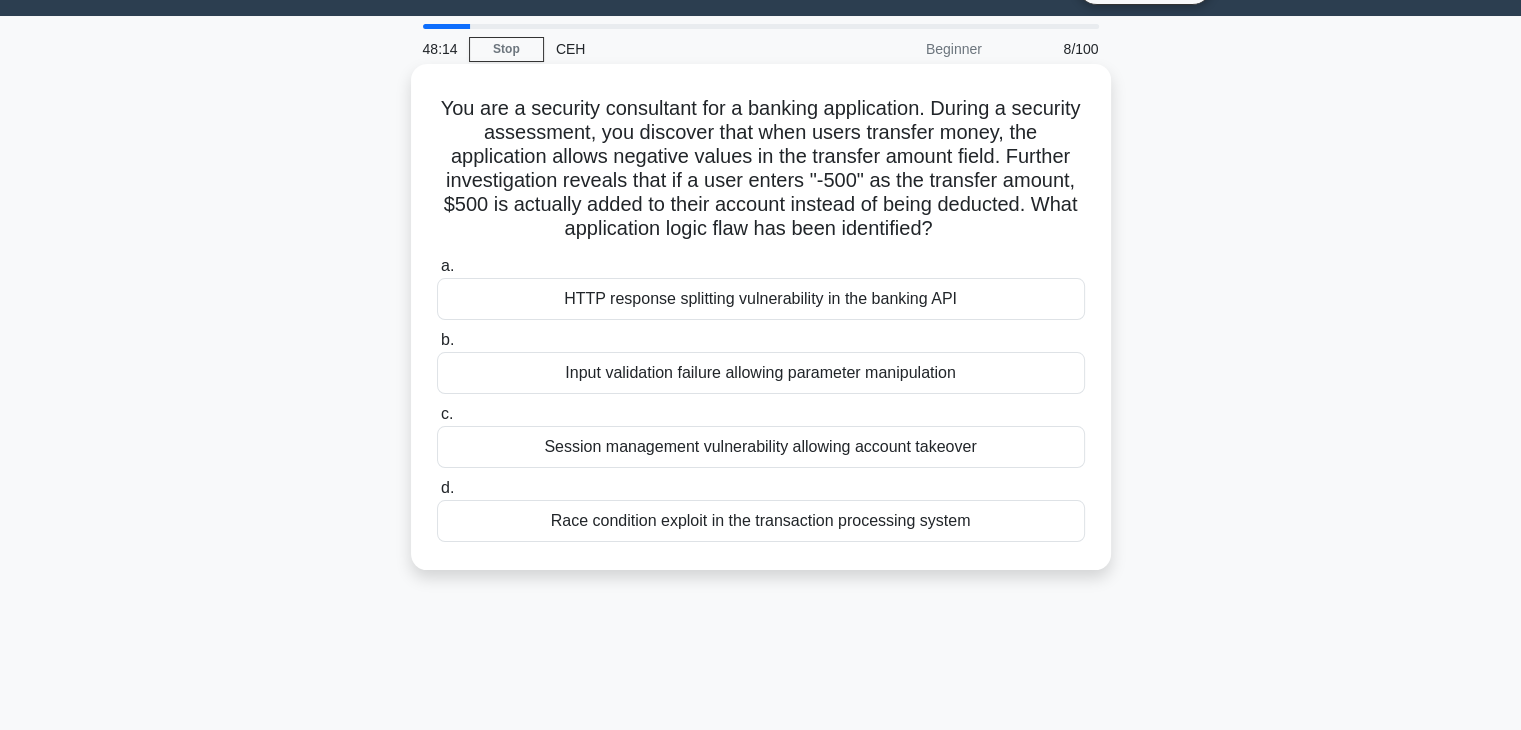 scroll, scrollTop: 0, scrollLeft: 0, axis: both 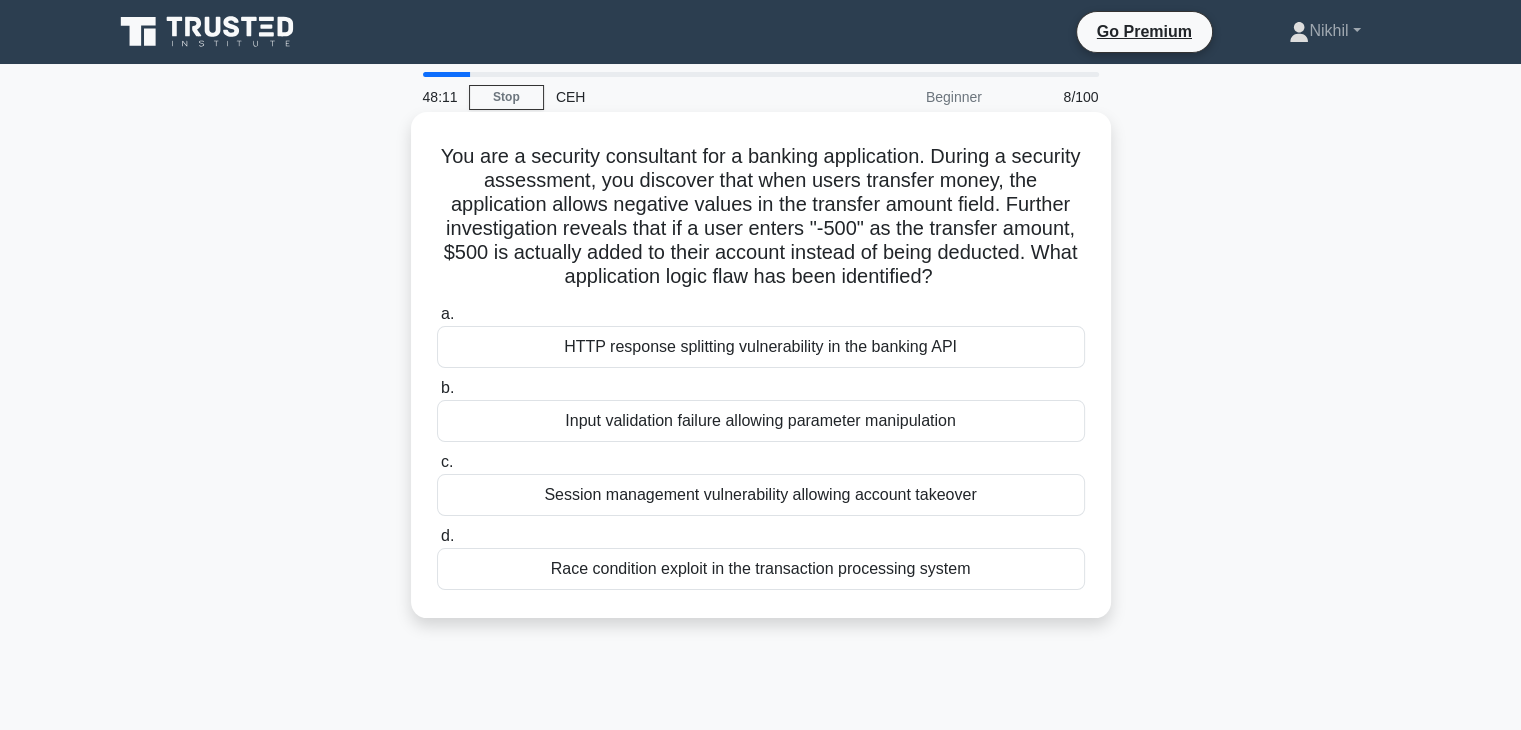 click on "Input validation failure allowing parameter manipulation" at bounding box center [761, 421] 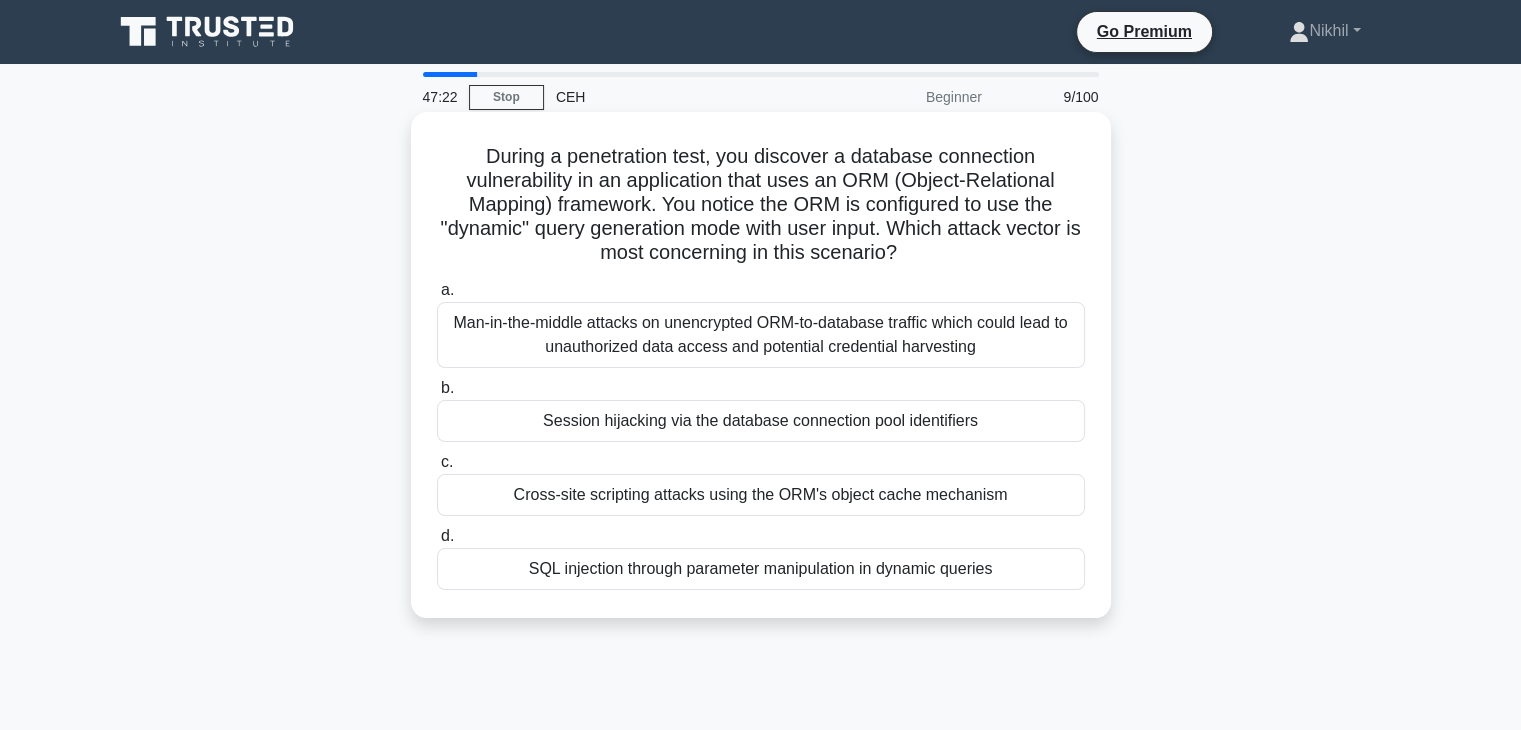 click on "SQL injection through parameter manipulation in dynamic queries" at bounding box center (761, 569) 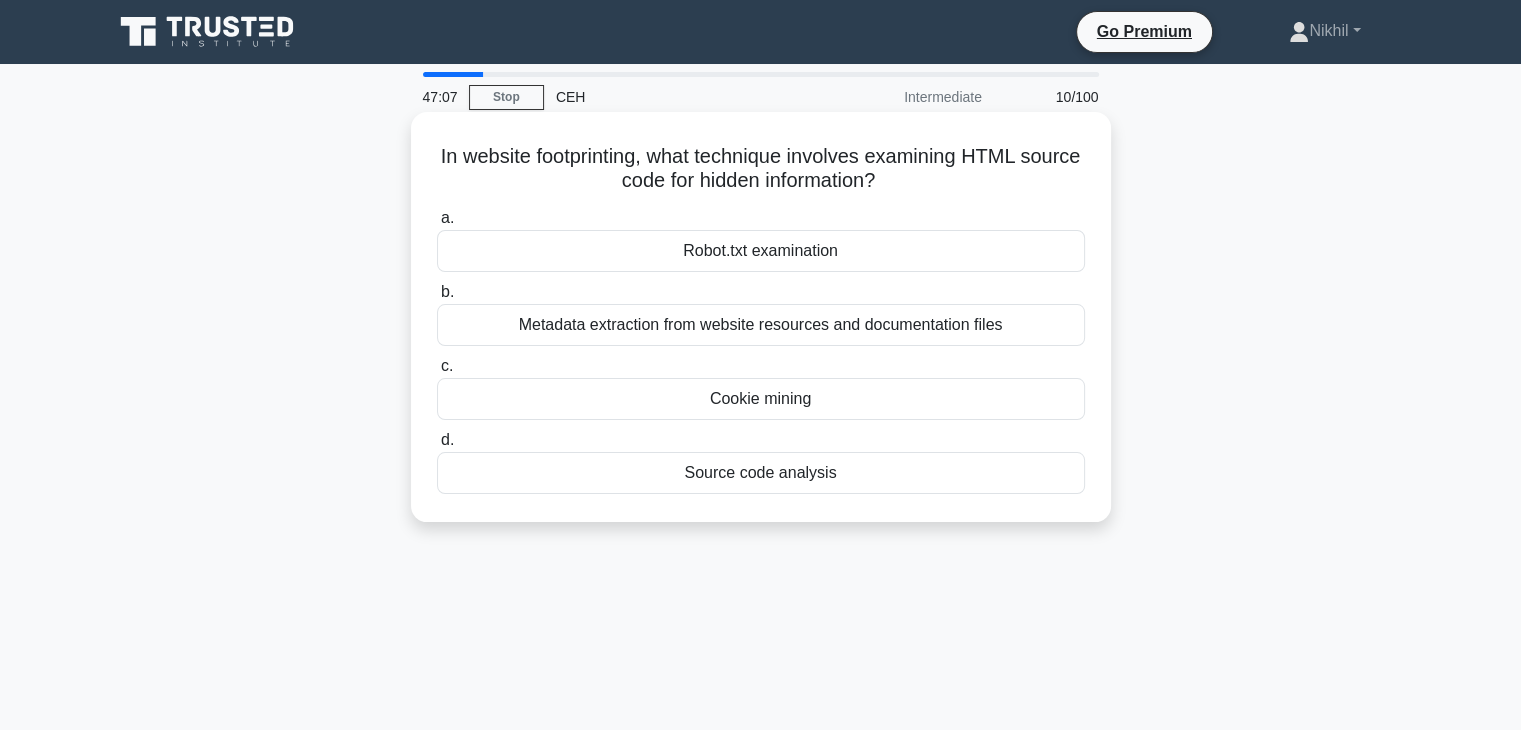 click on "Source code analysis" at bounding box center [761, 473] 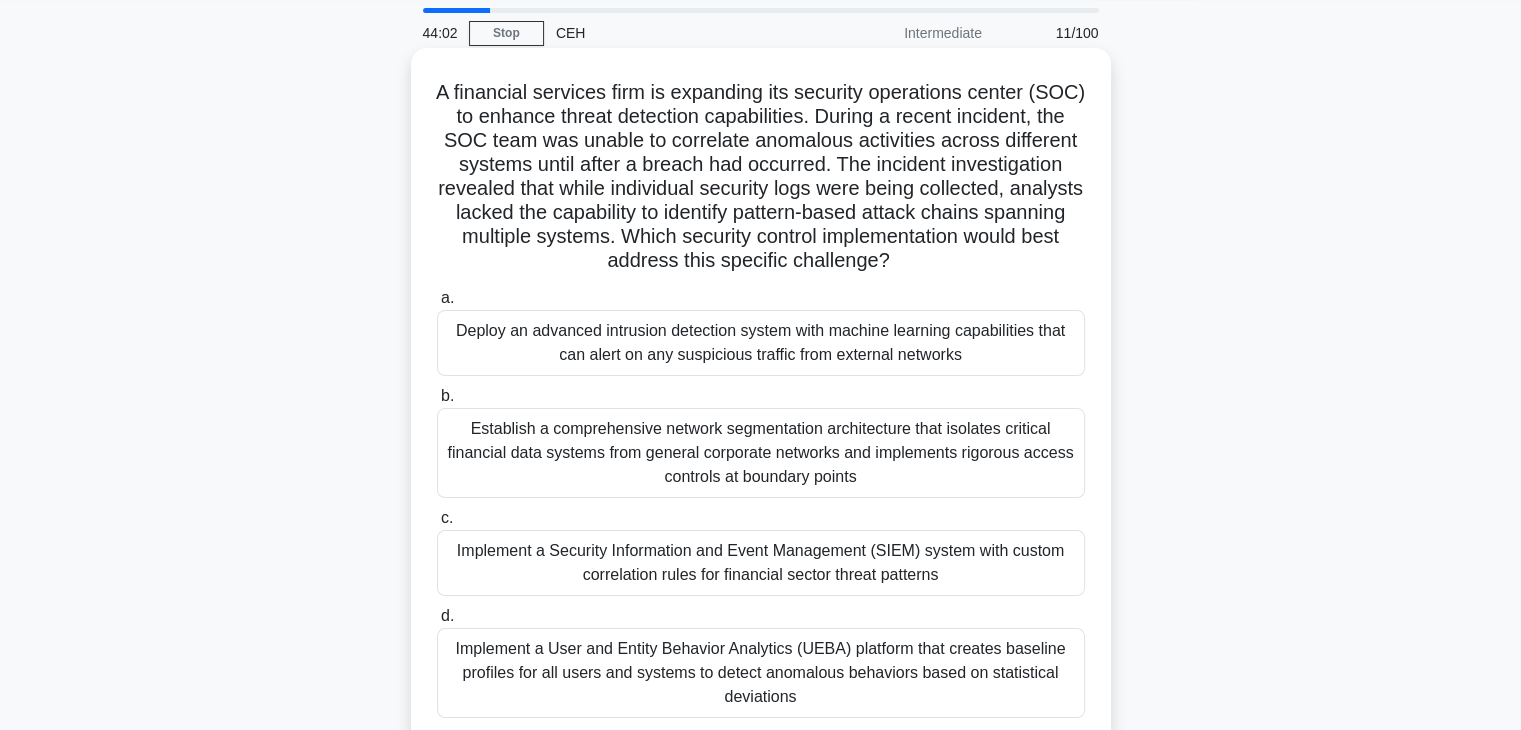scroll, scrollTop: 100, scrollLeft: 0, axis: vertical 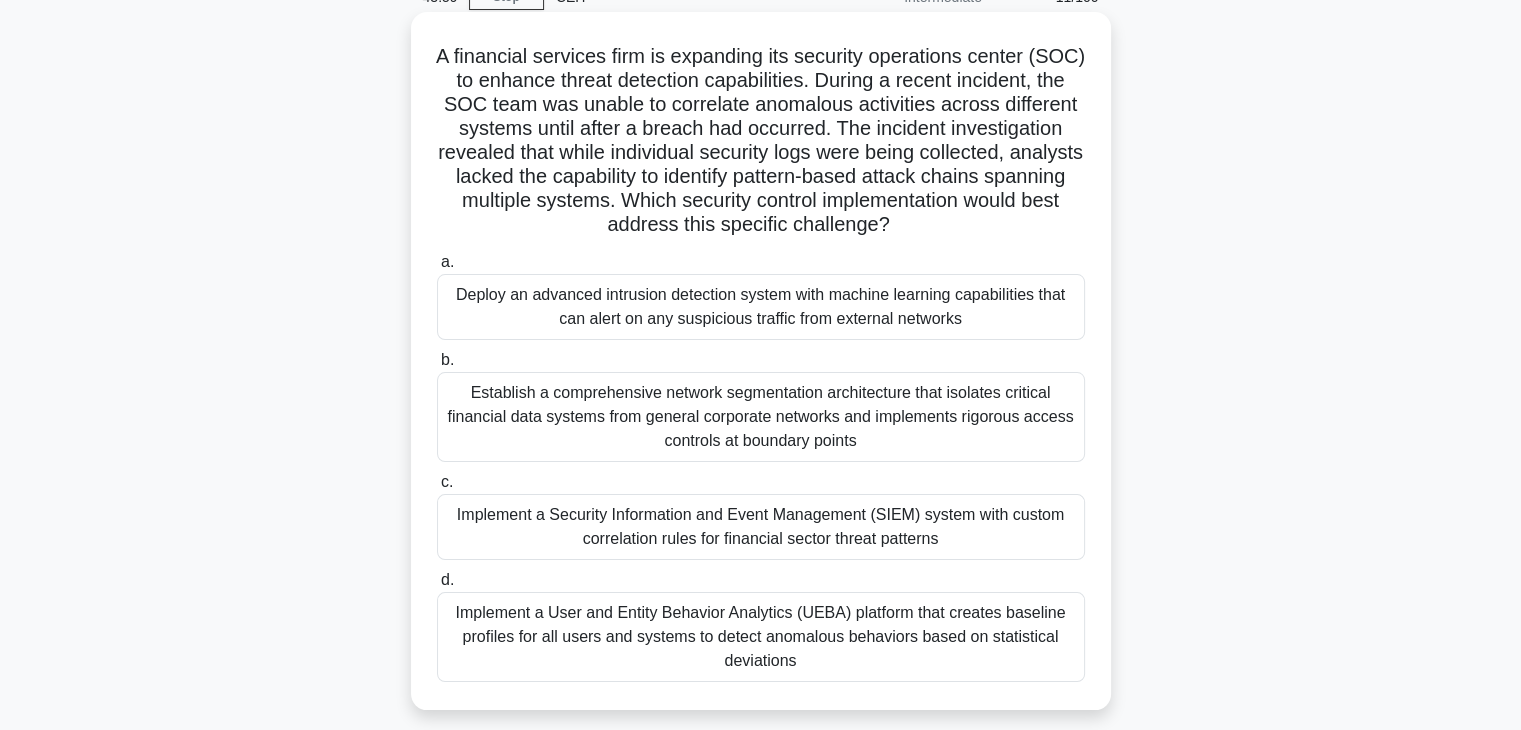 click on "Deploy an advanced intrusion detection system with machine learning capabilities that can alert on any suspicious traffic from external networks" at bounding box center (761, 307) 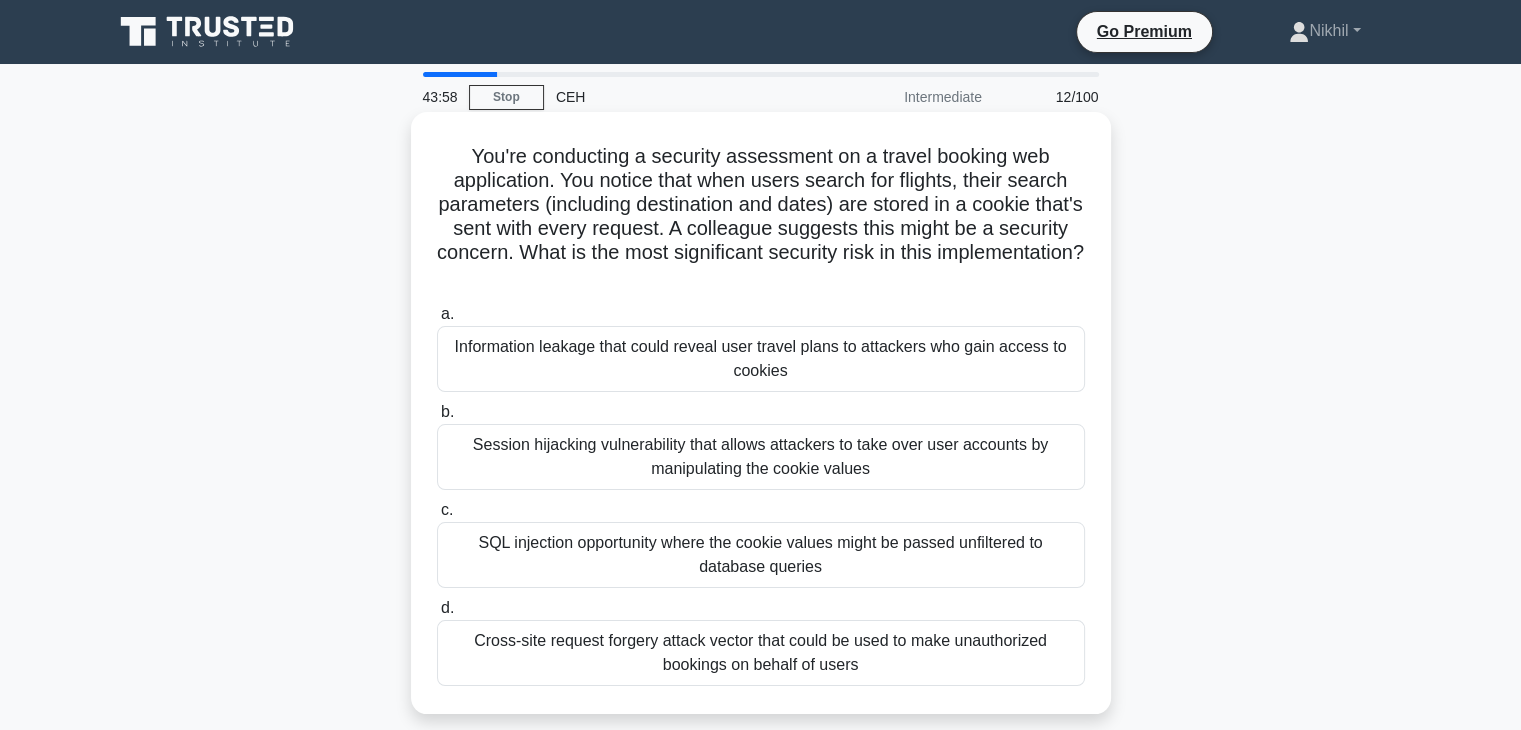 scroll, scrollTop: 0, scrollLeft: 0, axis: both 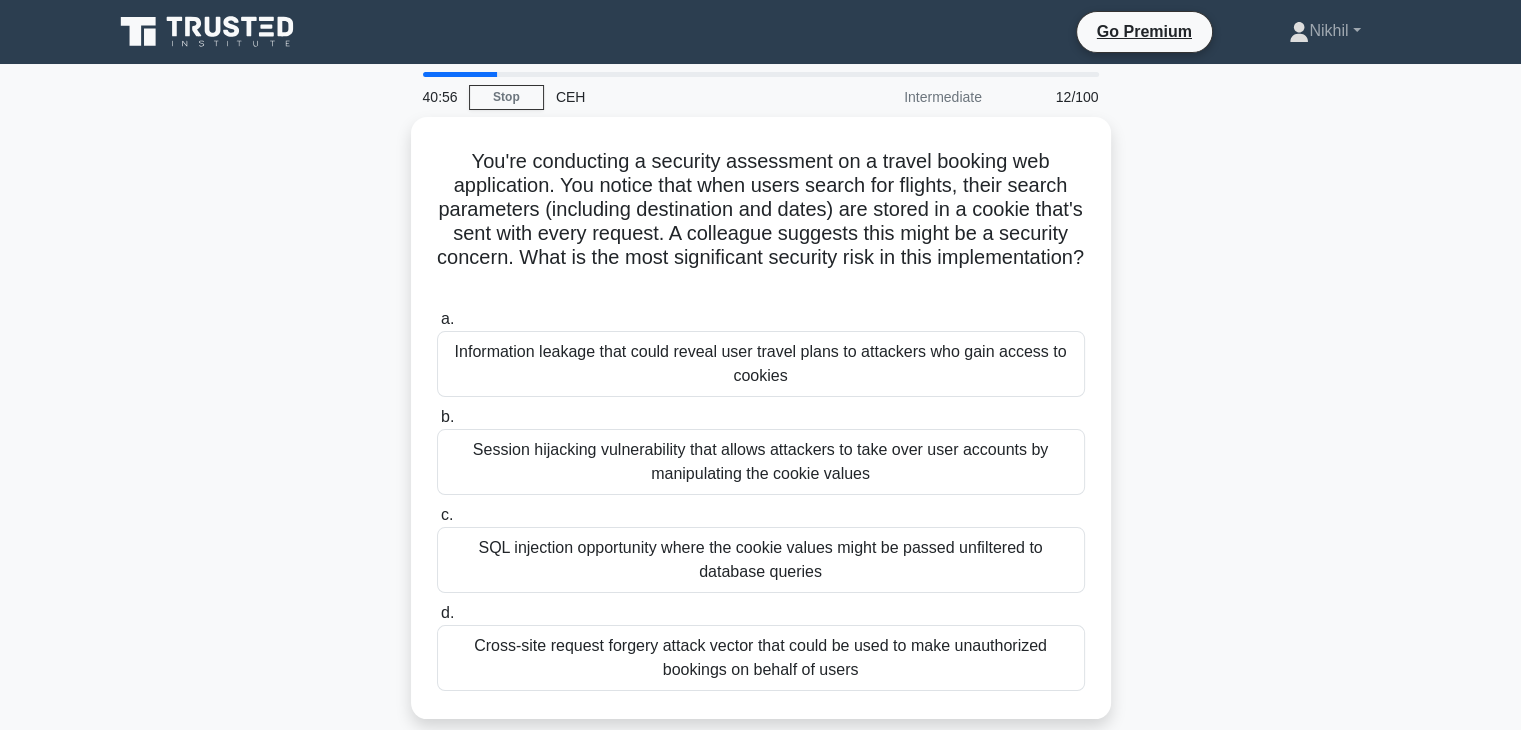 click on "Cross-site request forgery attack vector that could be used to make unauthorized bookings on behalf of users" at bounding box center [761, 658] 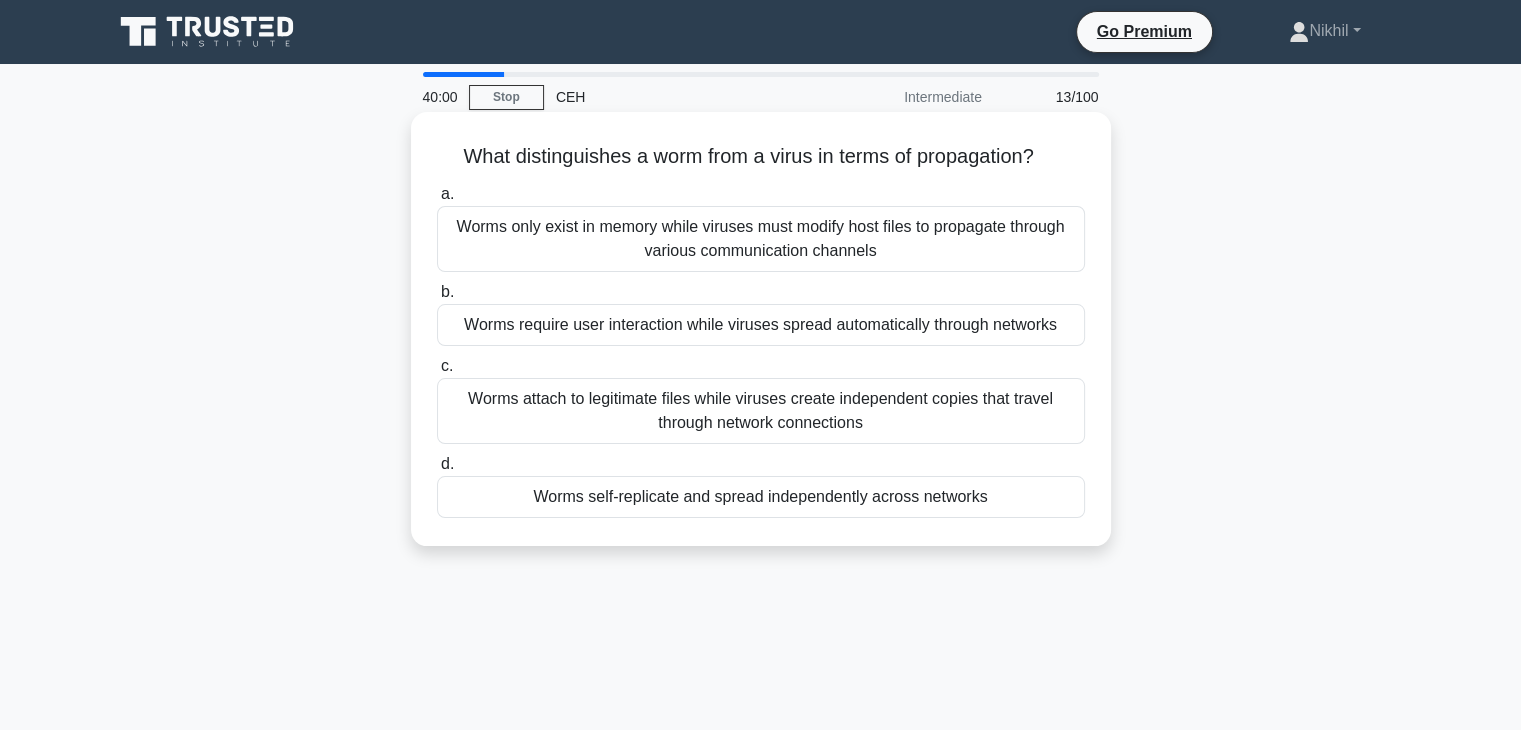 click on "Worms self-replicate and spread independently across networks" at bounding box center (761, 497) 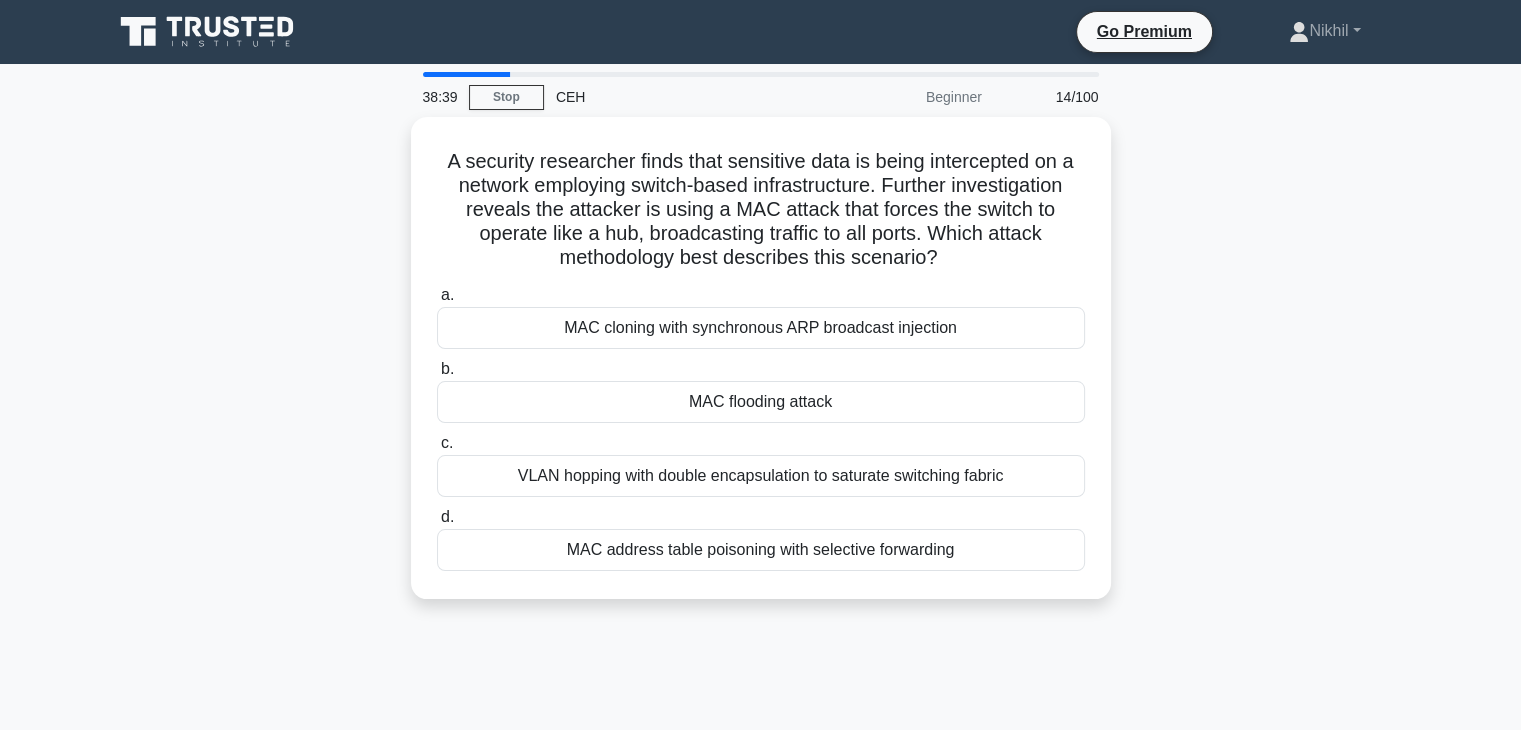 click on "38:39
Stop
CEH
Beginner
14/100
A security researcher finds that sensitive data is being intercepted on a network employing switch-based infrastructure. Further investigation reveals the attacker is using a MAC attack that forces the switch to operate like a hub, broadcasting traffic to all ports. Which attack methodology best describes this scenario?
.spinner_0XTQ{transform-origin:center;animation:spinner_y6GP .75s linear infinite}@keyframes spinner_y6GP{100%{transform:rotate(360deg)}}
a. b. c. d." at bounding box center (760, 572) 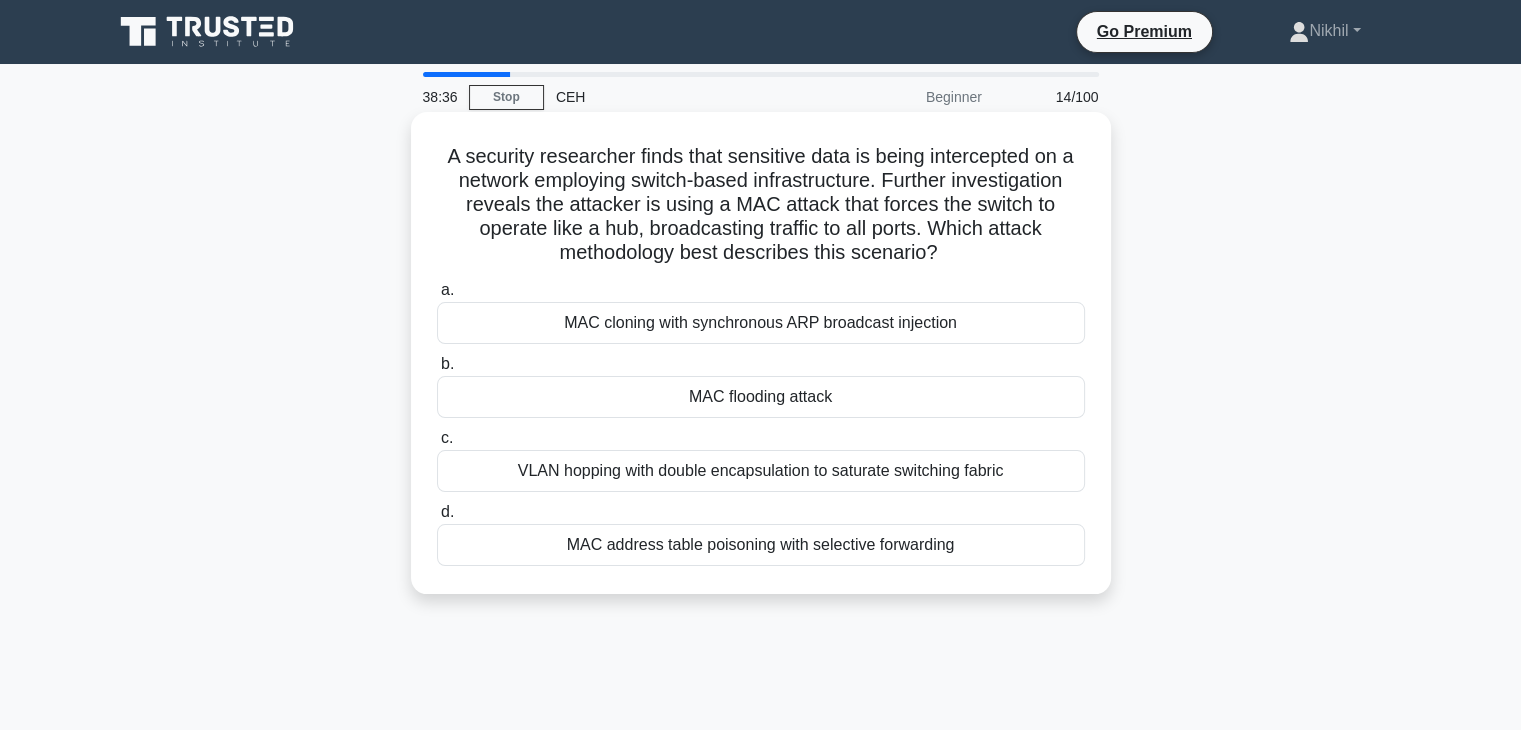 click on "MAC flooding attack" at bounding box center (761, 397) 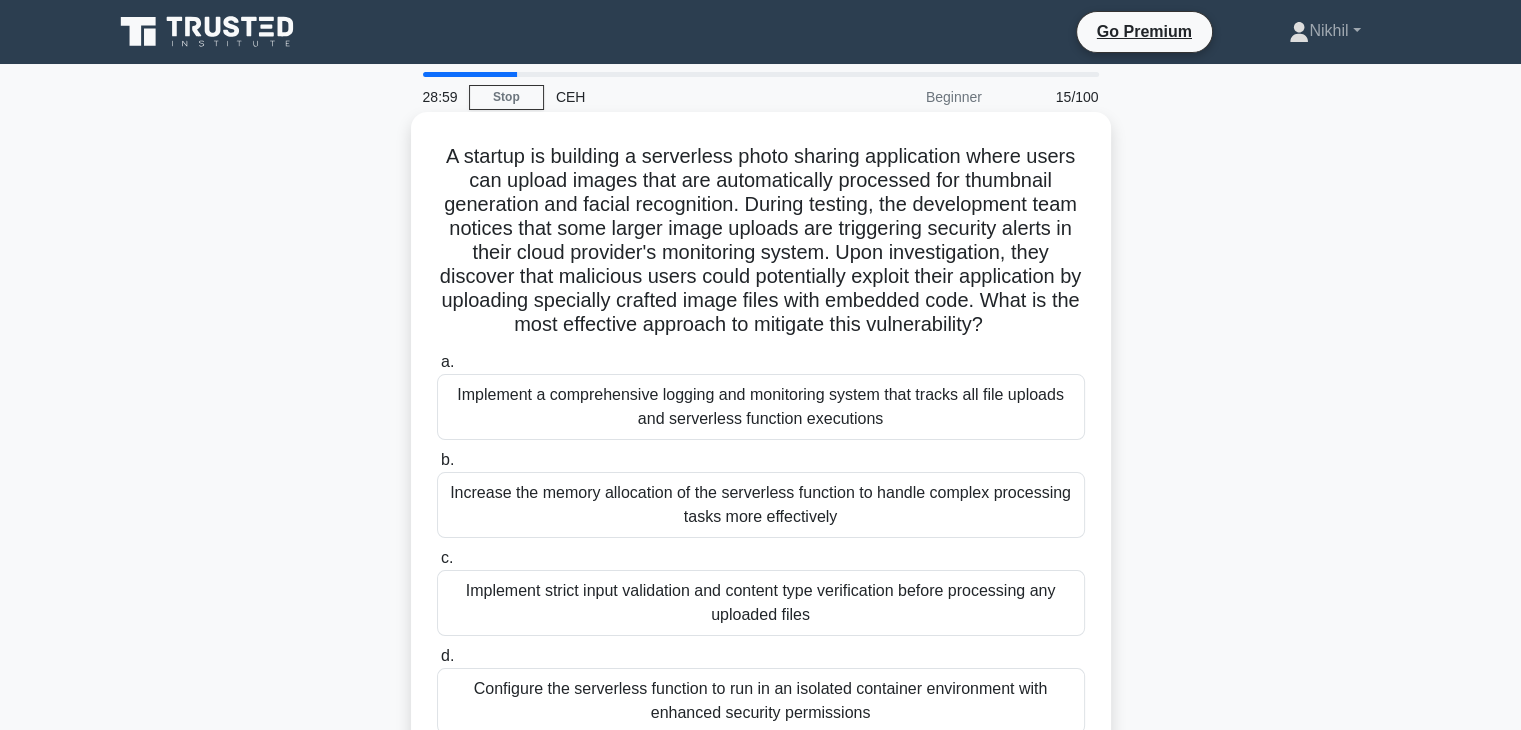 scroll, scrollTop: 100, scrollLeft: 0, axis: vertical 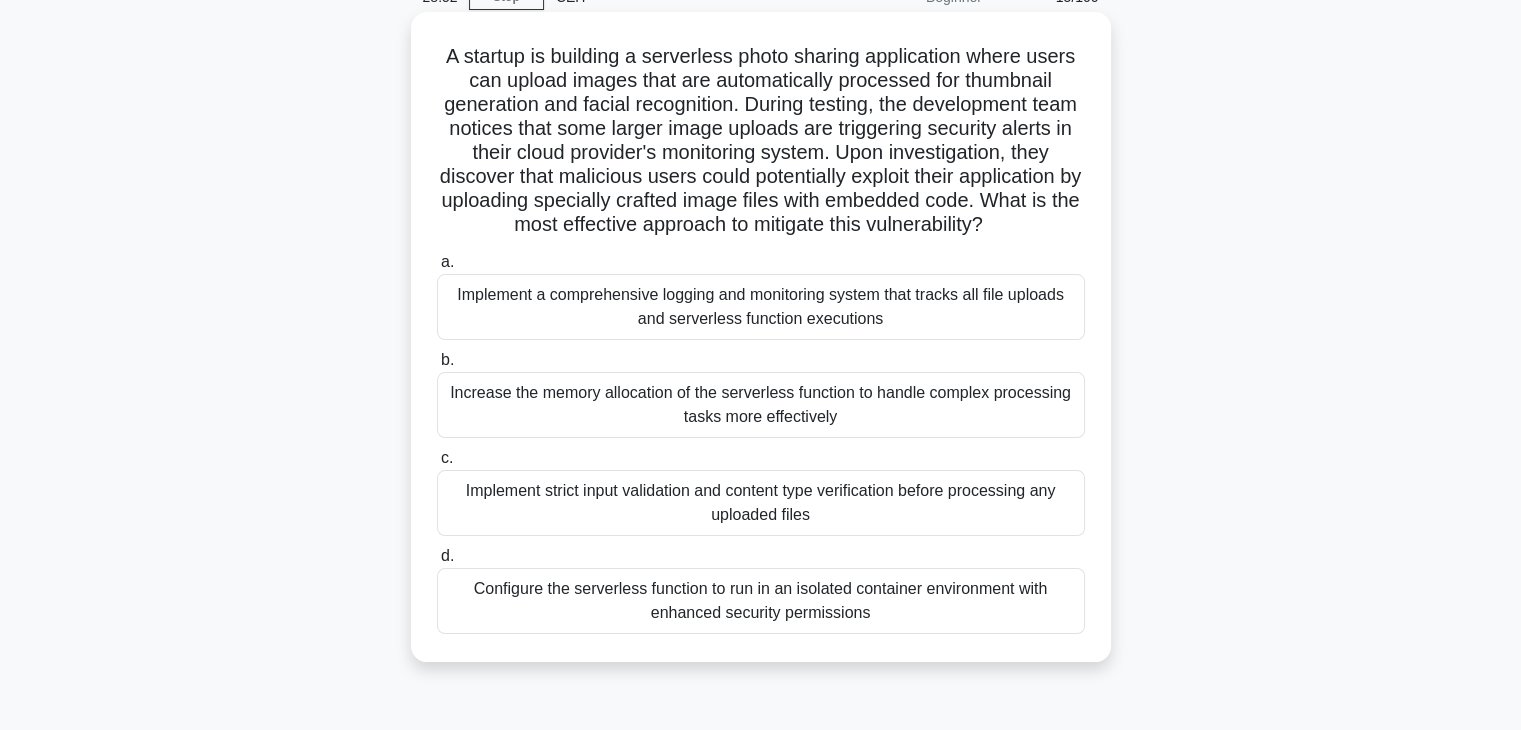 click on "Increase the memory allocation of the serverless function to handle complex processing tasks more effectively" at bounding box center (761, 405) 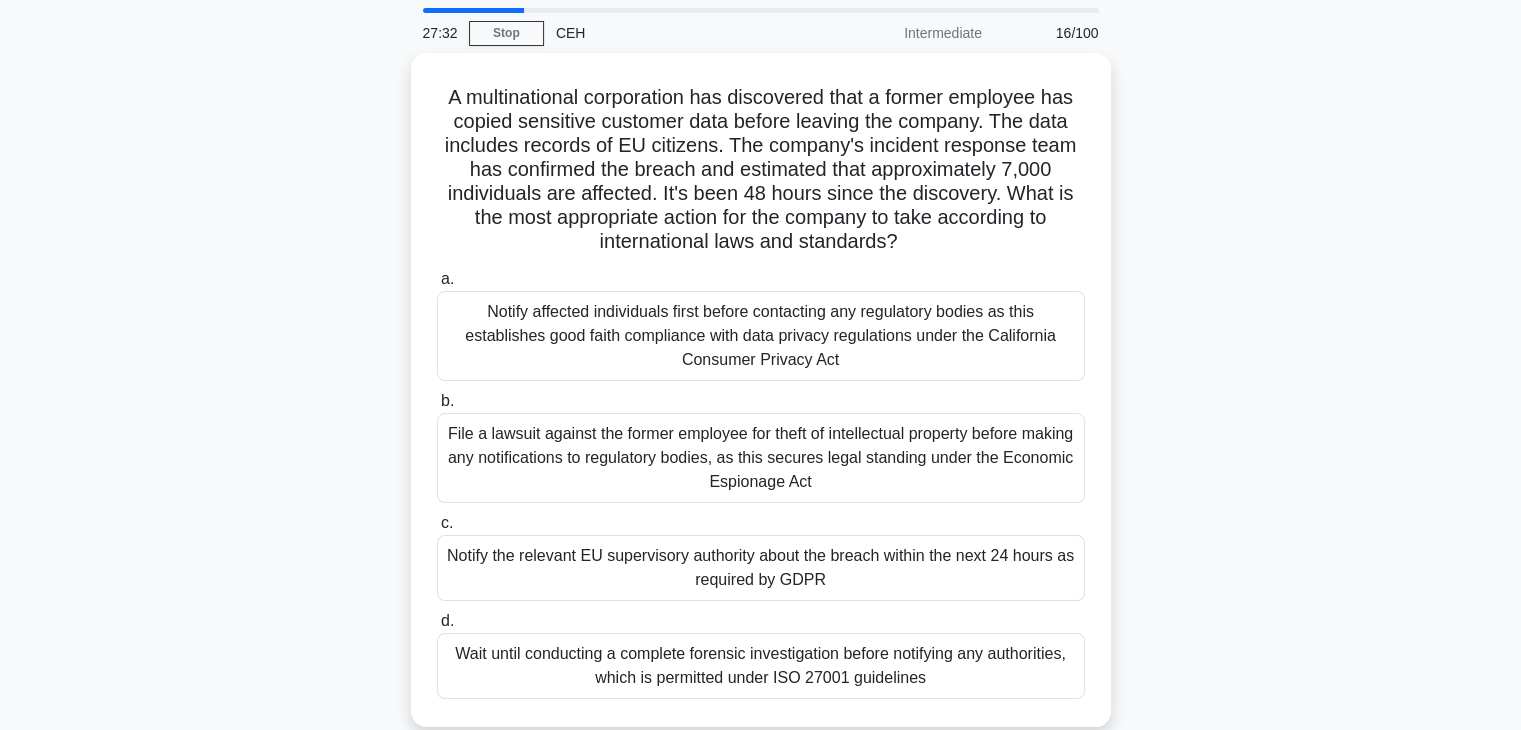 scroll, scrollTop: 100, scrollLeft: 0, axis: vertical 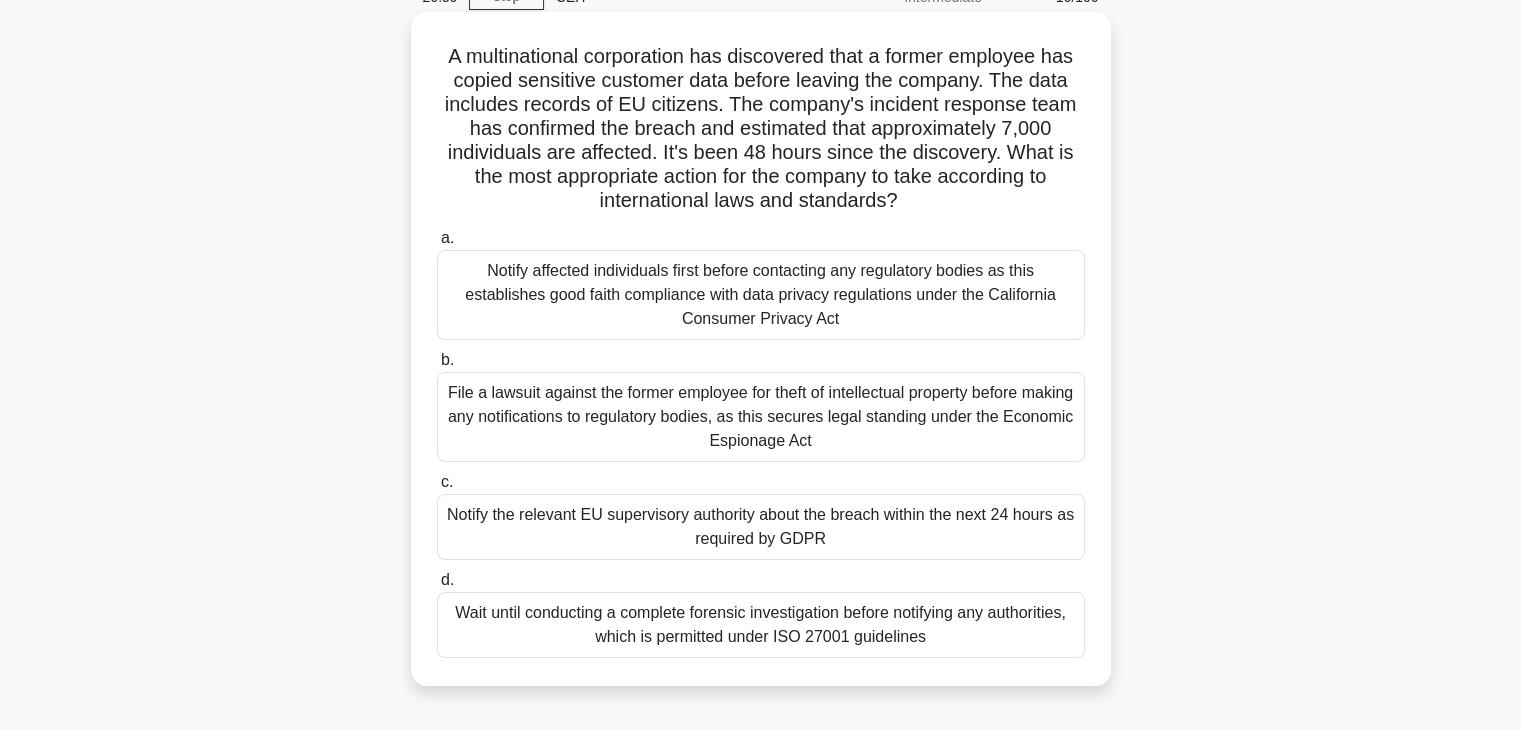 click on "File a lawsuit against the former employee for theft of intellectual property before making any notifications to regulatory bodies, as this secures legal standing under the Economic Espionage Act" at bounding box center (761, 417) 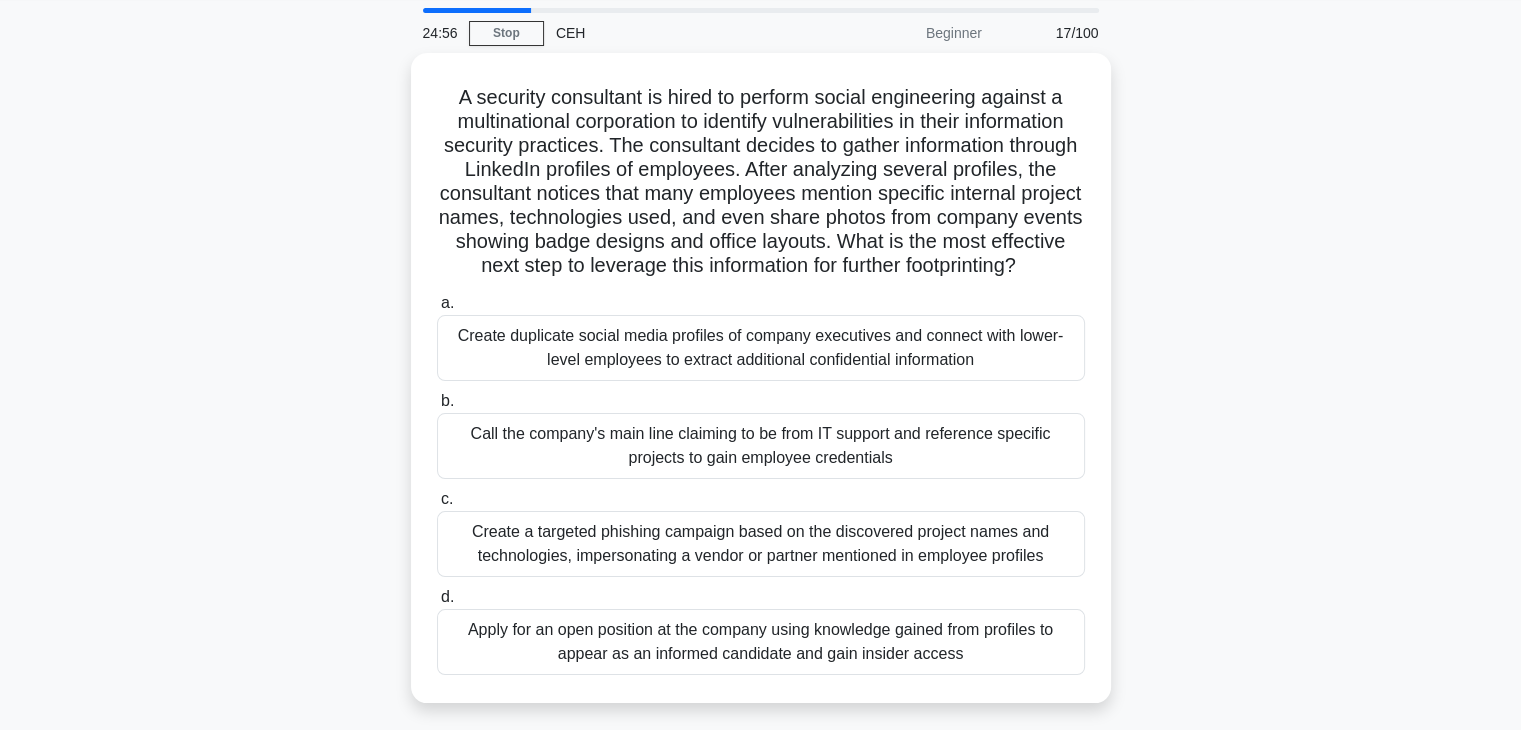 scroll, scrollTop: 100, scrollLeft: 0, axis: vertical 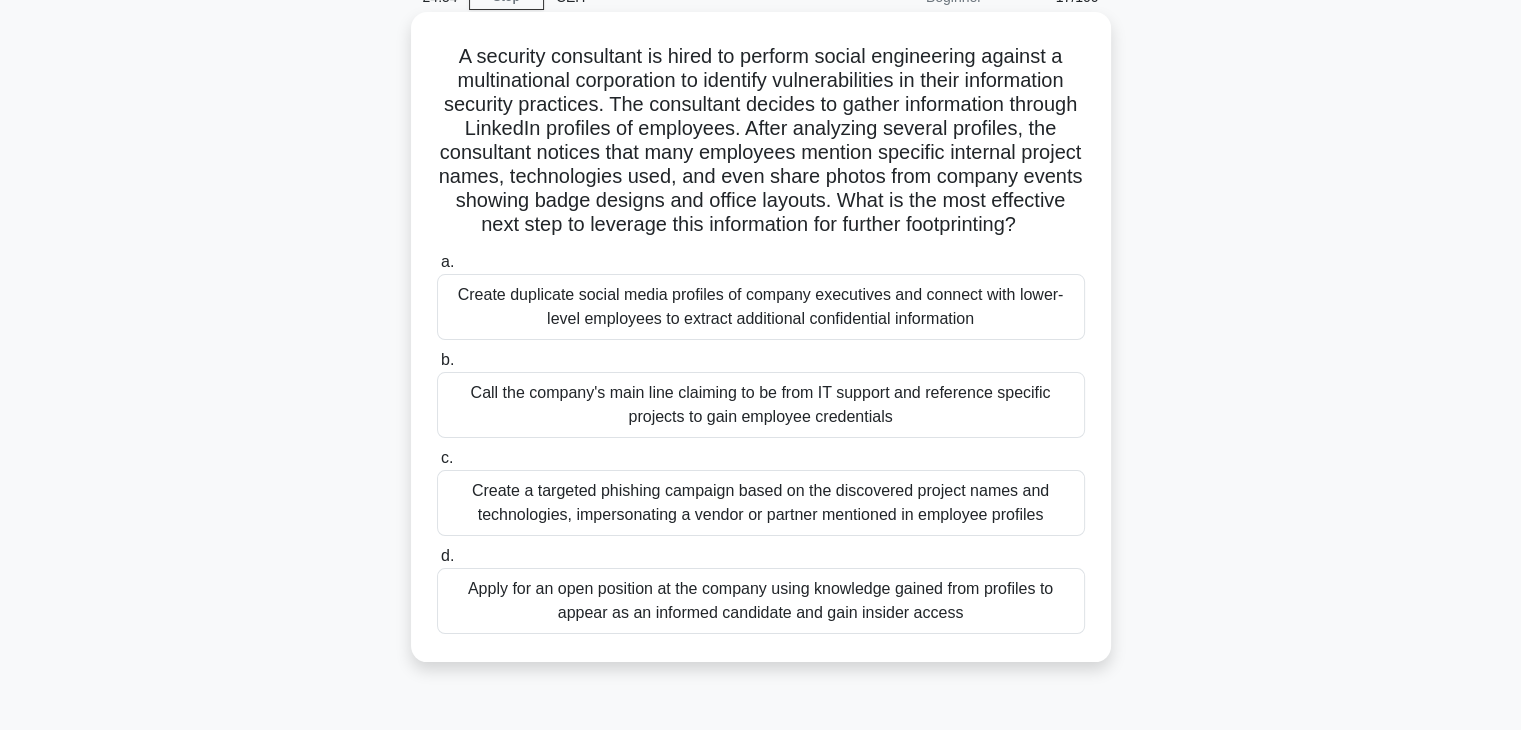 click on "Create a targeted phishing campaign based on the discovered project names and technologies, impersonating a vendor or partner mentioned in employee profiles" at bounding box center [761, 503] 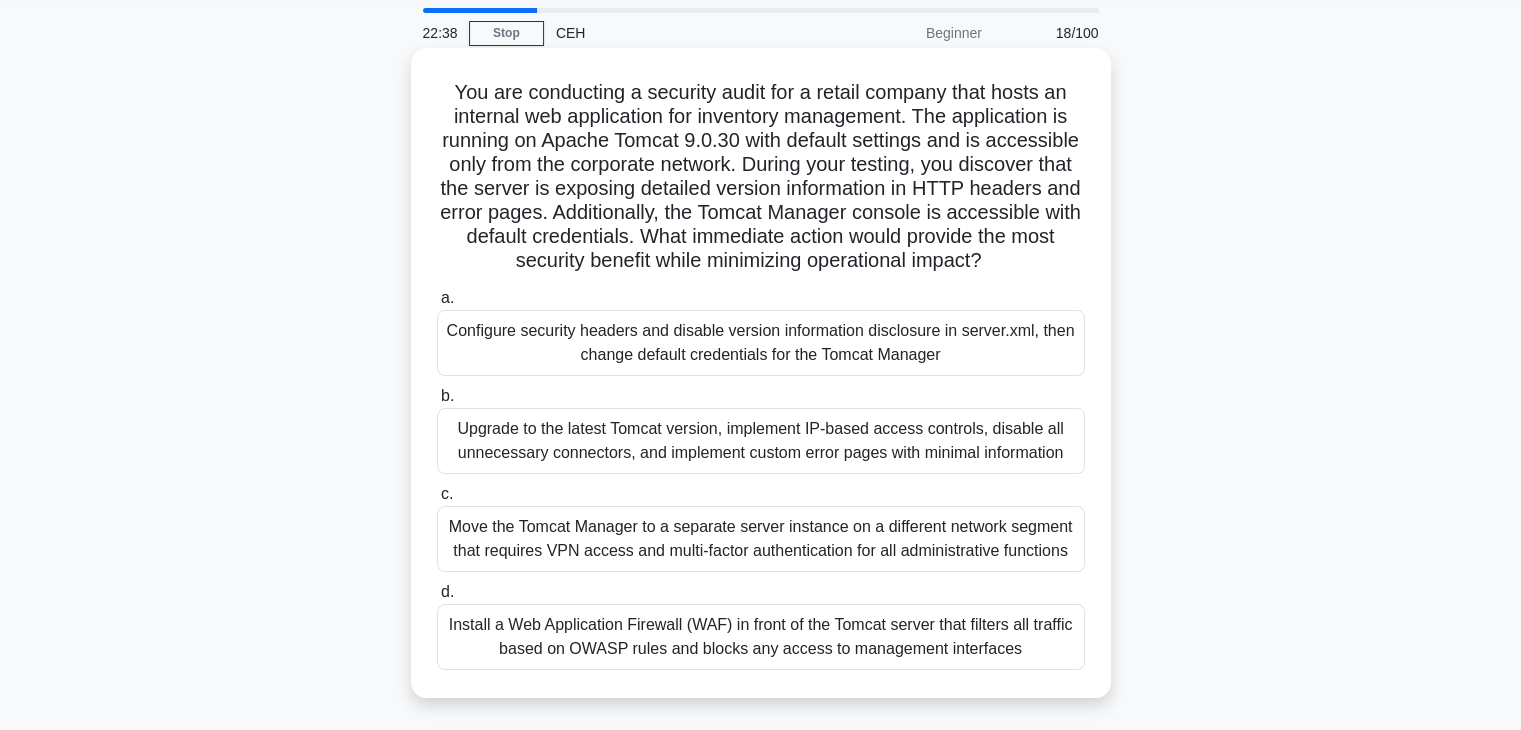 scroll, scrollTop: 100, scrollLeft: 0, axis: vertical 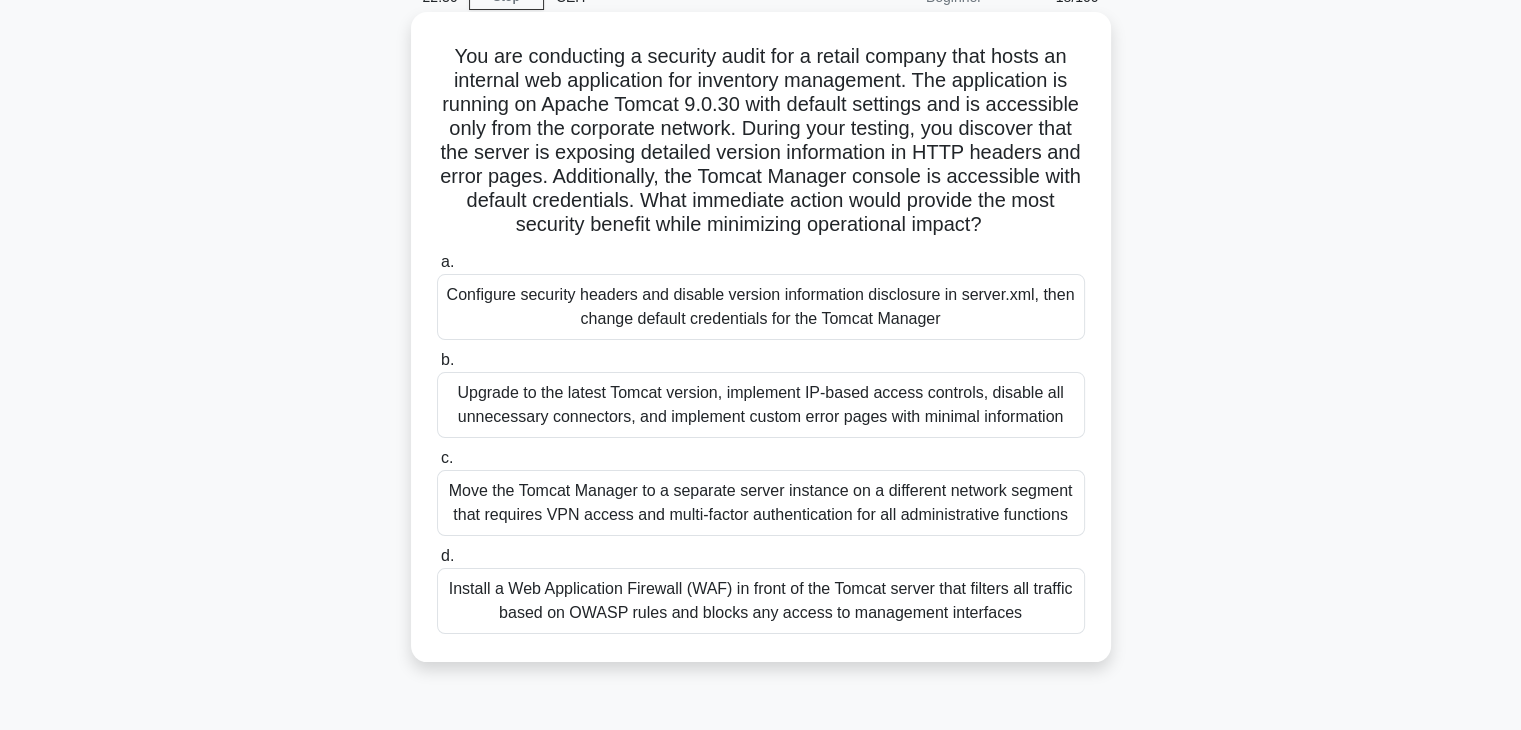 click on "Install a Web Application Firewall (WAF) in front of the Tomcat server that filters all traffic based on OWASP rules and blocks any access to management interfaces" at bounding box center (761, 601) 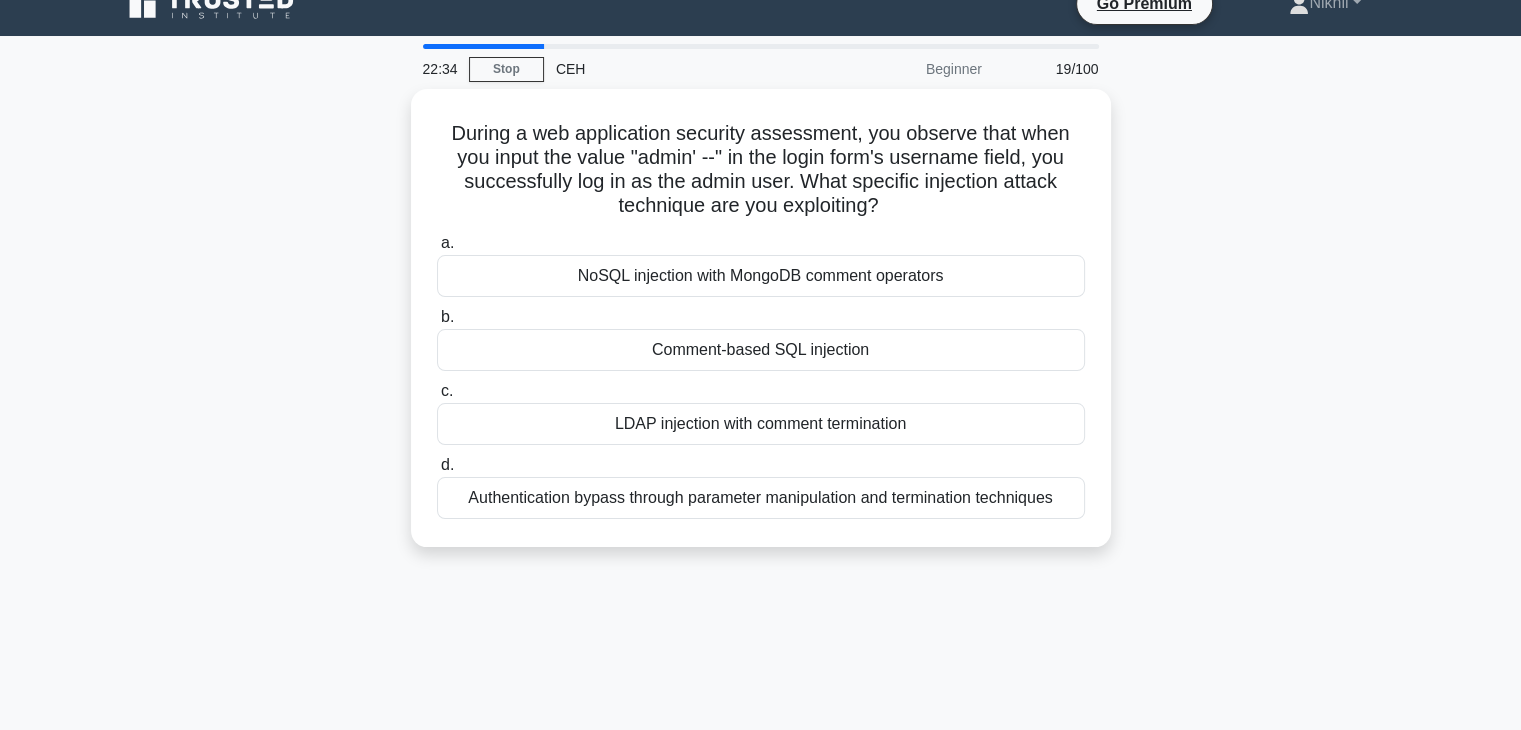 scroll, scrollTop: 0, scrollLeft: 0, axis: both 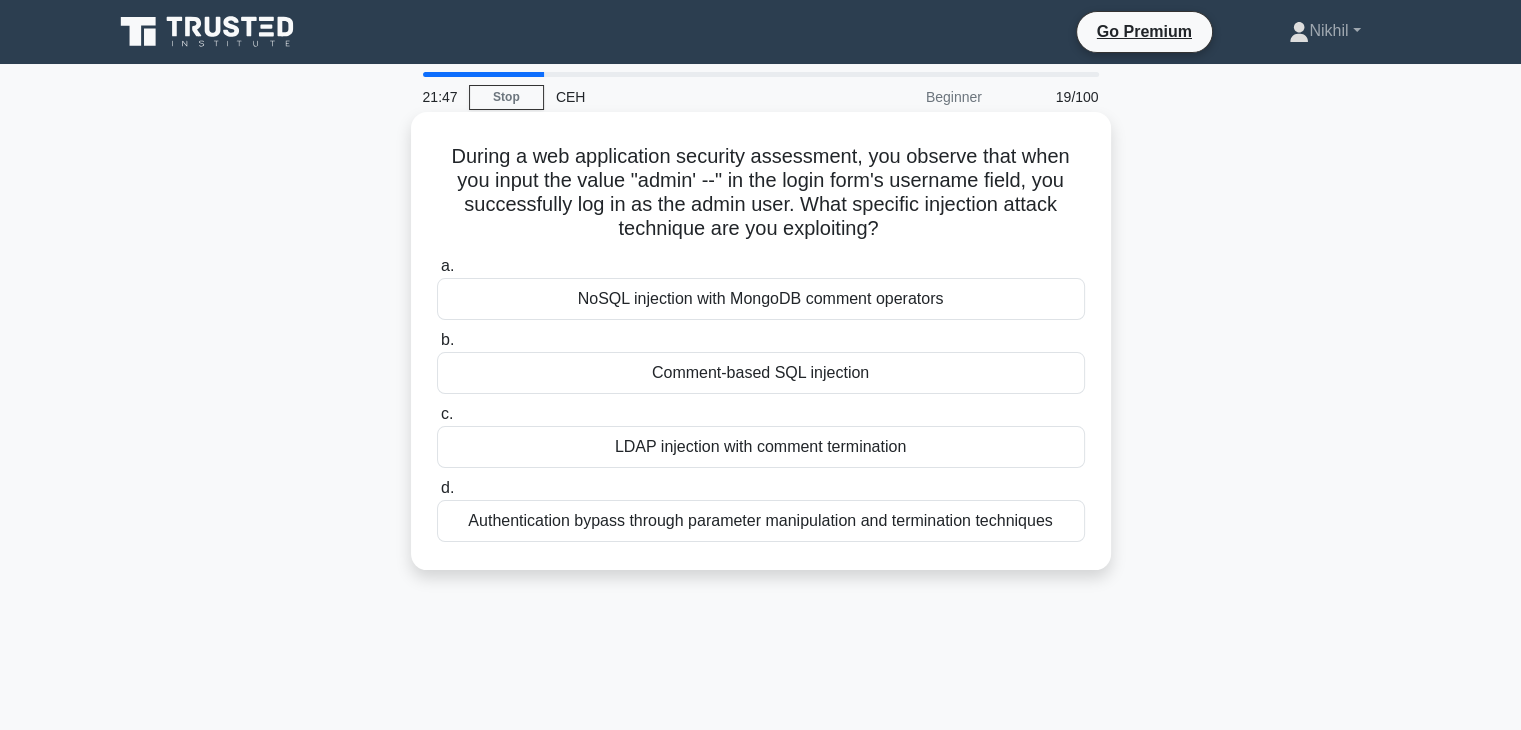 click on "Authentication bypass through parameter manipulation and termination techniques" at bounding box center (761, 521) 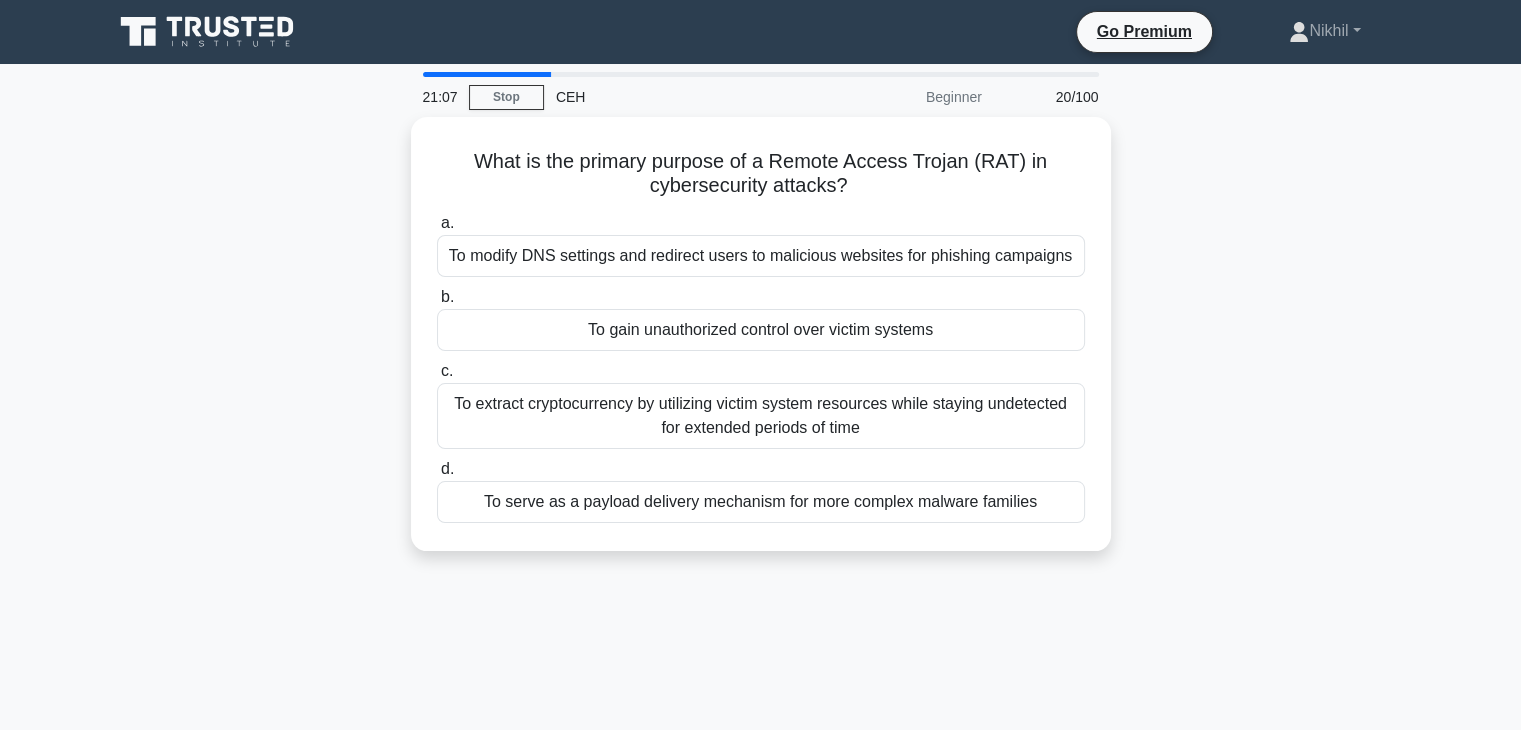 click on "21:07
Stop
CEH
Beginner
20/100
What is the primary purpose of a Remote Access Trojan (RAT) in cybersecurity attacks?
.spinner_0XTQ{transform-origin:center;animation:spinner_y6GP .75s linear infinite}@keyframes spinner_y6GP{100%{transform:rotate(360deg)}}
a.
b." at bounding box center [761, 572] 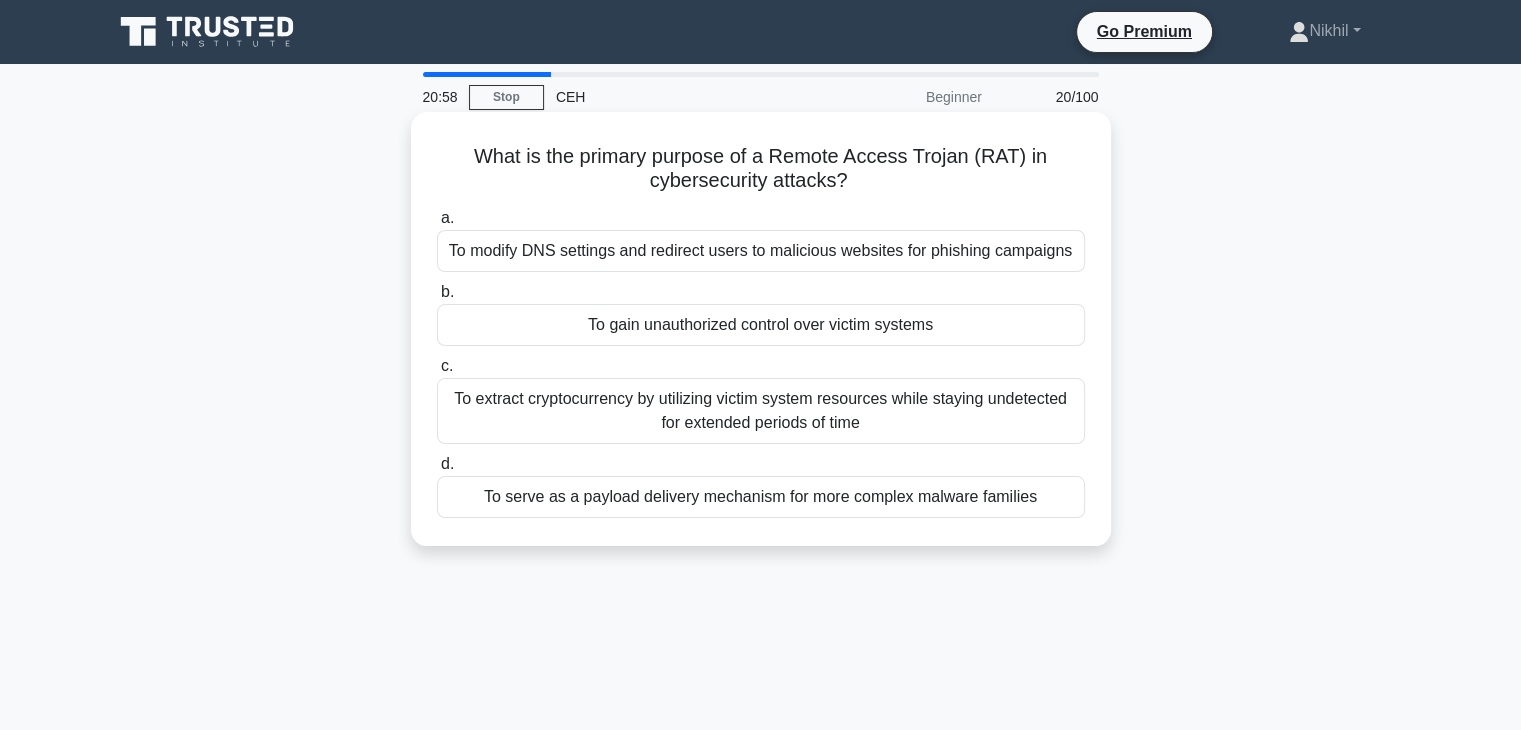 click on "To gain unauthorized control over victim systems" at bounding box center (761, 325) 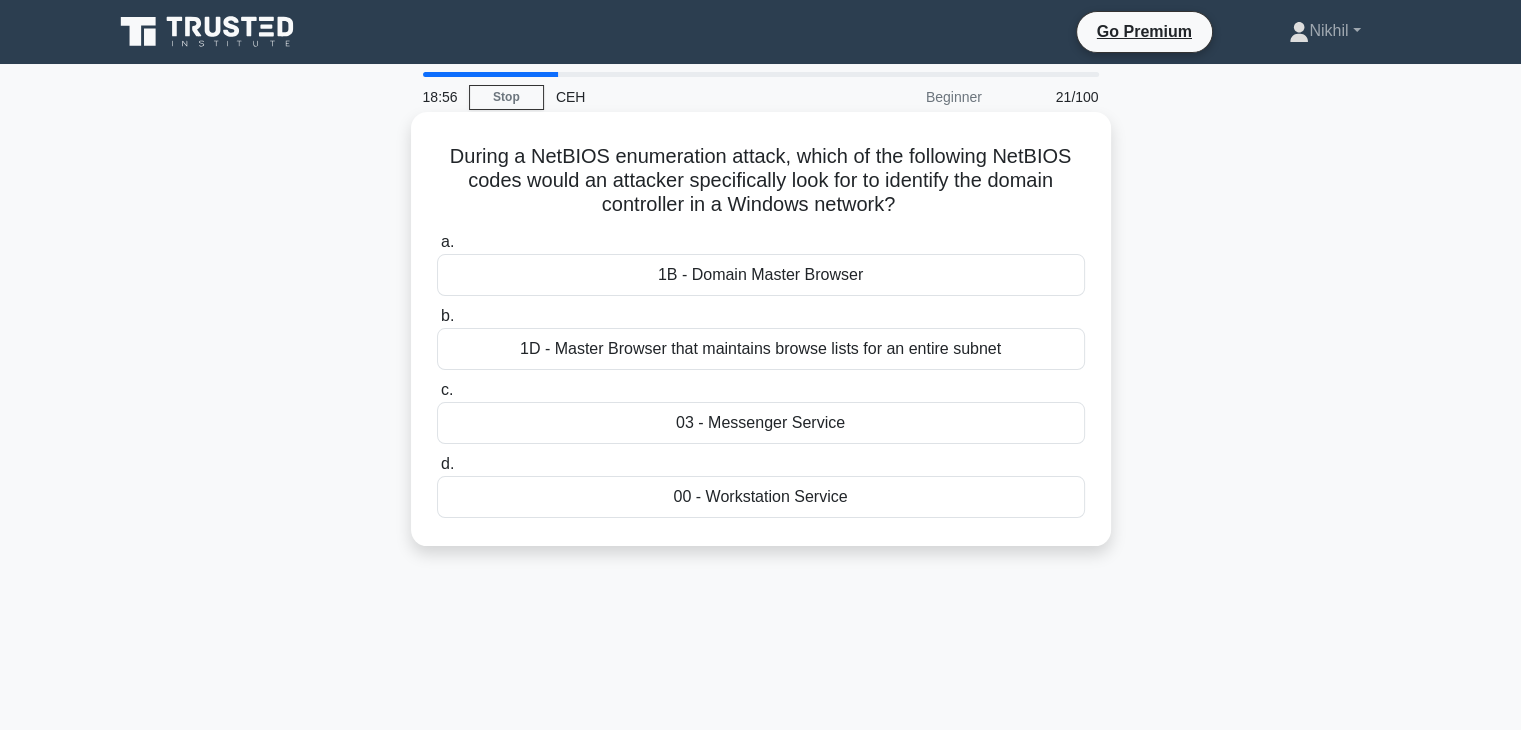 click on "03 - Messenger Service" at bounding box center [761, 423] 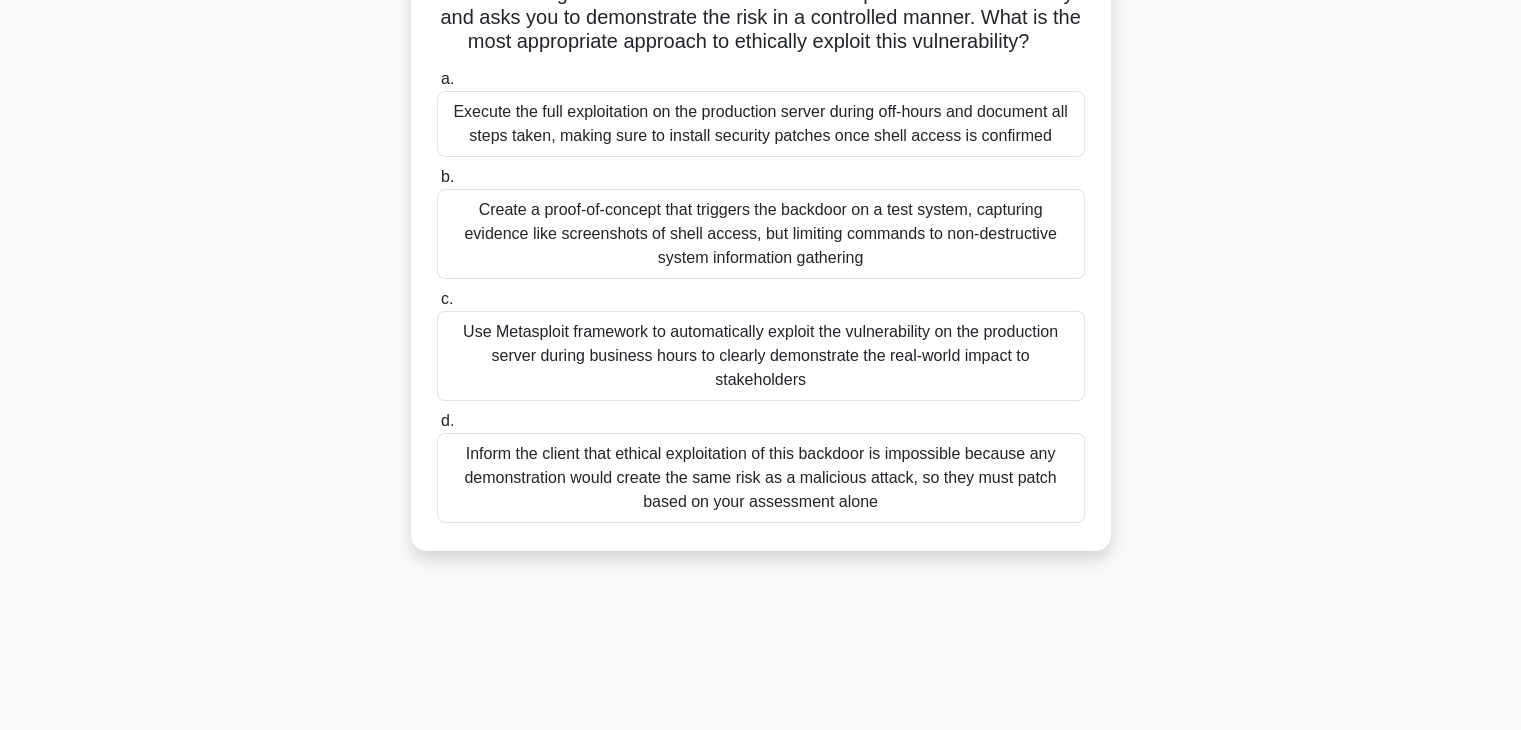 scroll, scrollTop: 200, scrollLeft: 0, axis: vertical 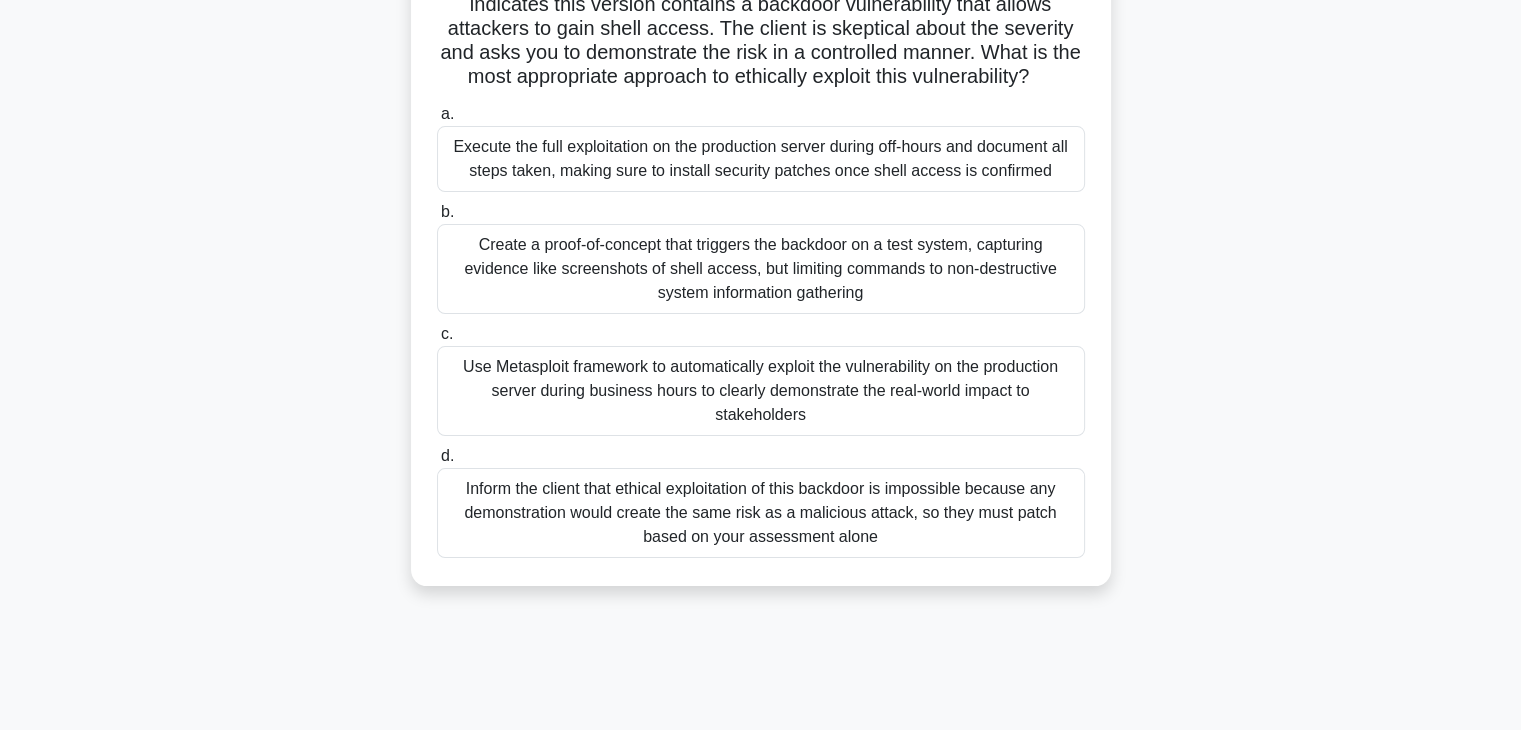 click on "Use Metasploit framework to automatically exploit the vulnerability on the production server during business hours to clearly demonstrate the real-world impact to stakeholders" at bounding box center [761, 391] 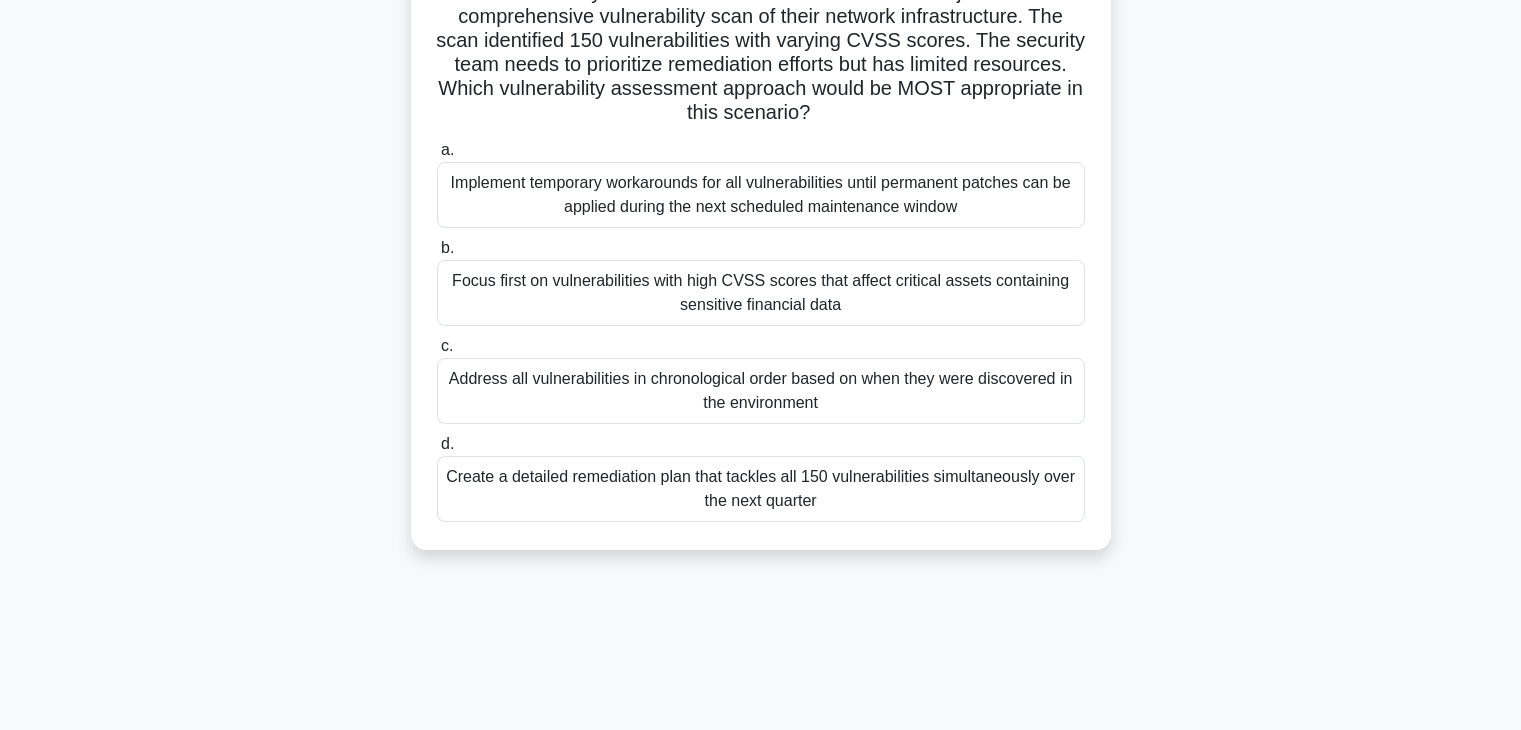 scroll, scrollTop: 200, scrollLeft: 0, axis: vertical 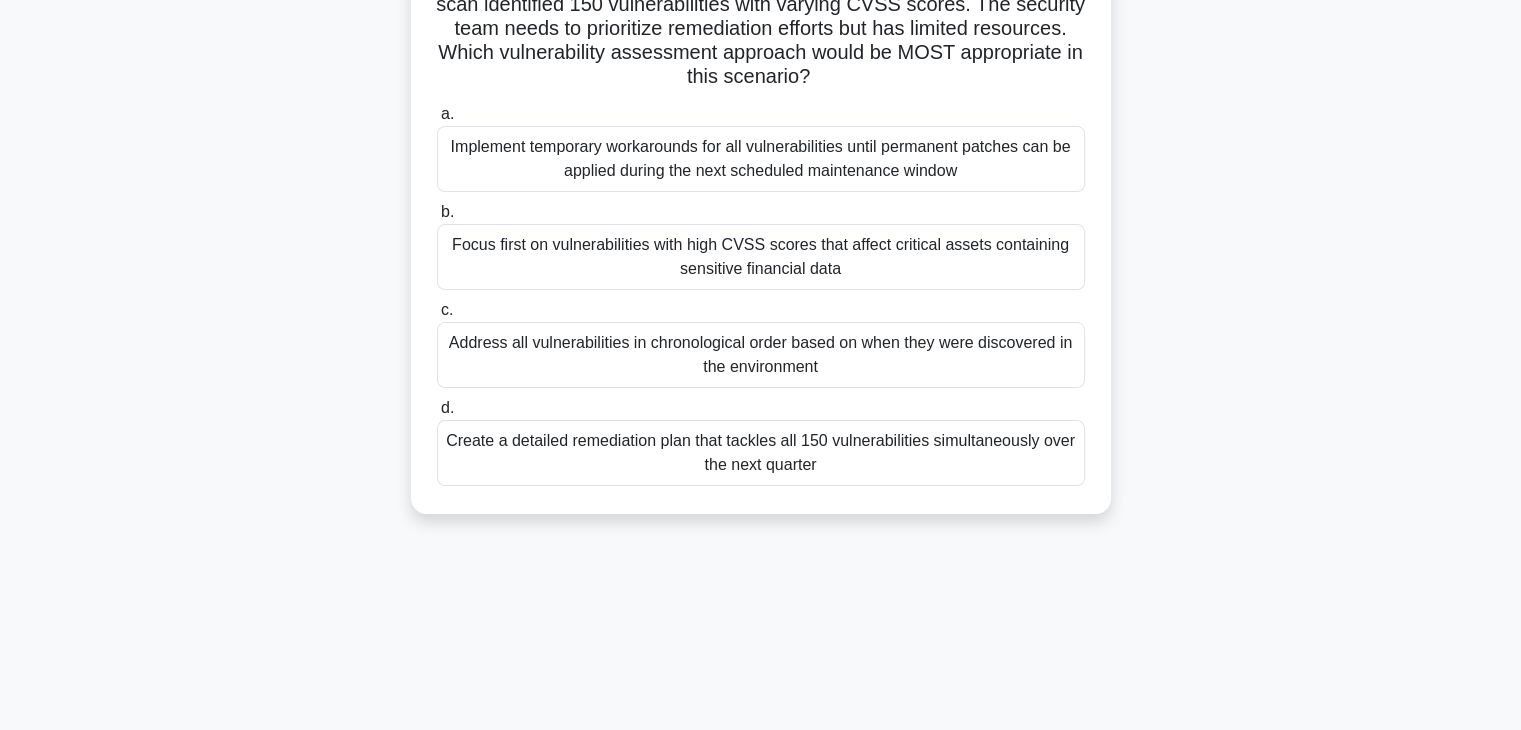 click on "Address all vulnerabilities in chronological order based on when they were discovered in the environment" at bounding box center [761, 355] 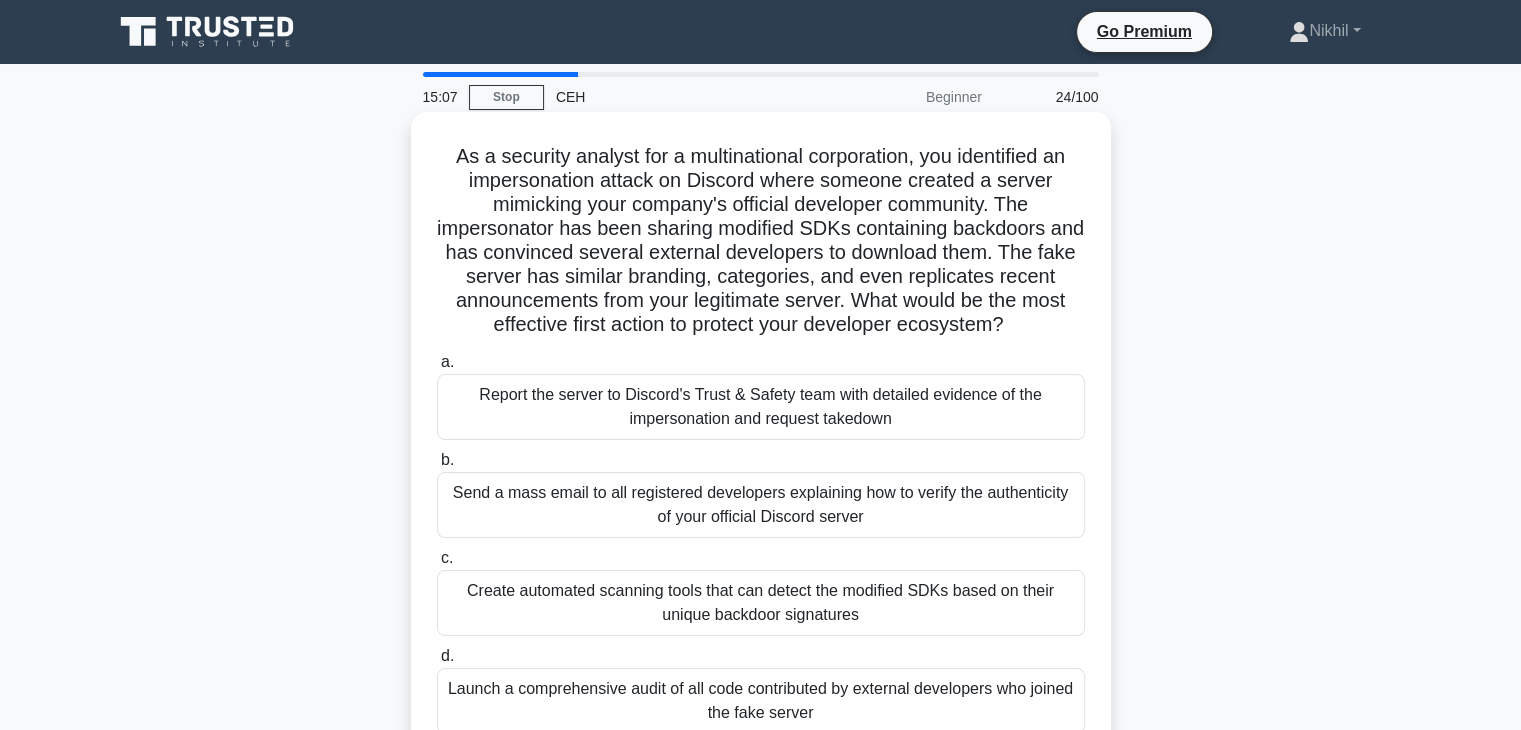 scroll, scrollTop: 100, scrollLeft: 0, axis: vertical 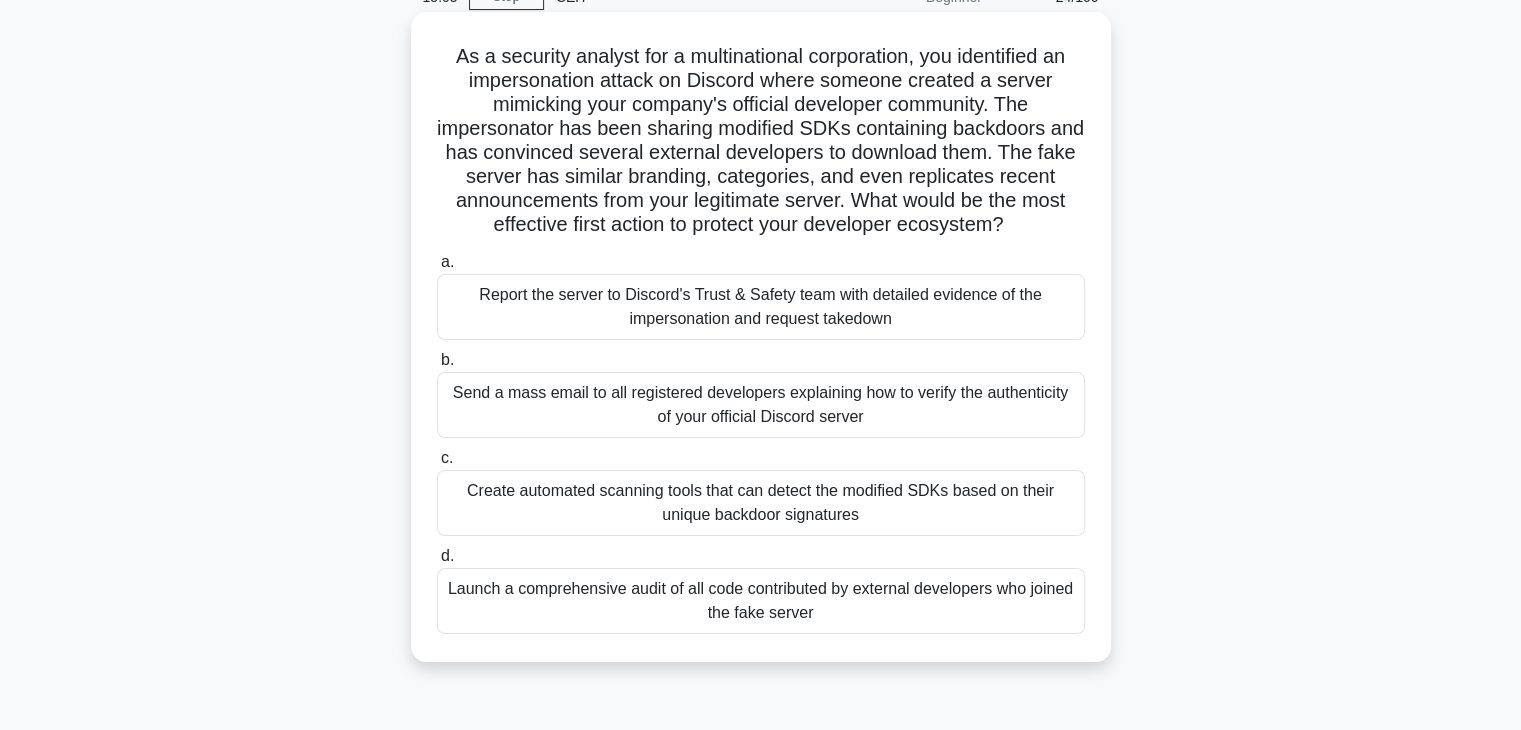 click on "Report the server to Discord's Trust & Safety team with detailed evidence of the impersonation and request takedown" at bounding box center (761, 307) 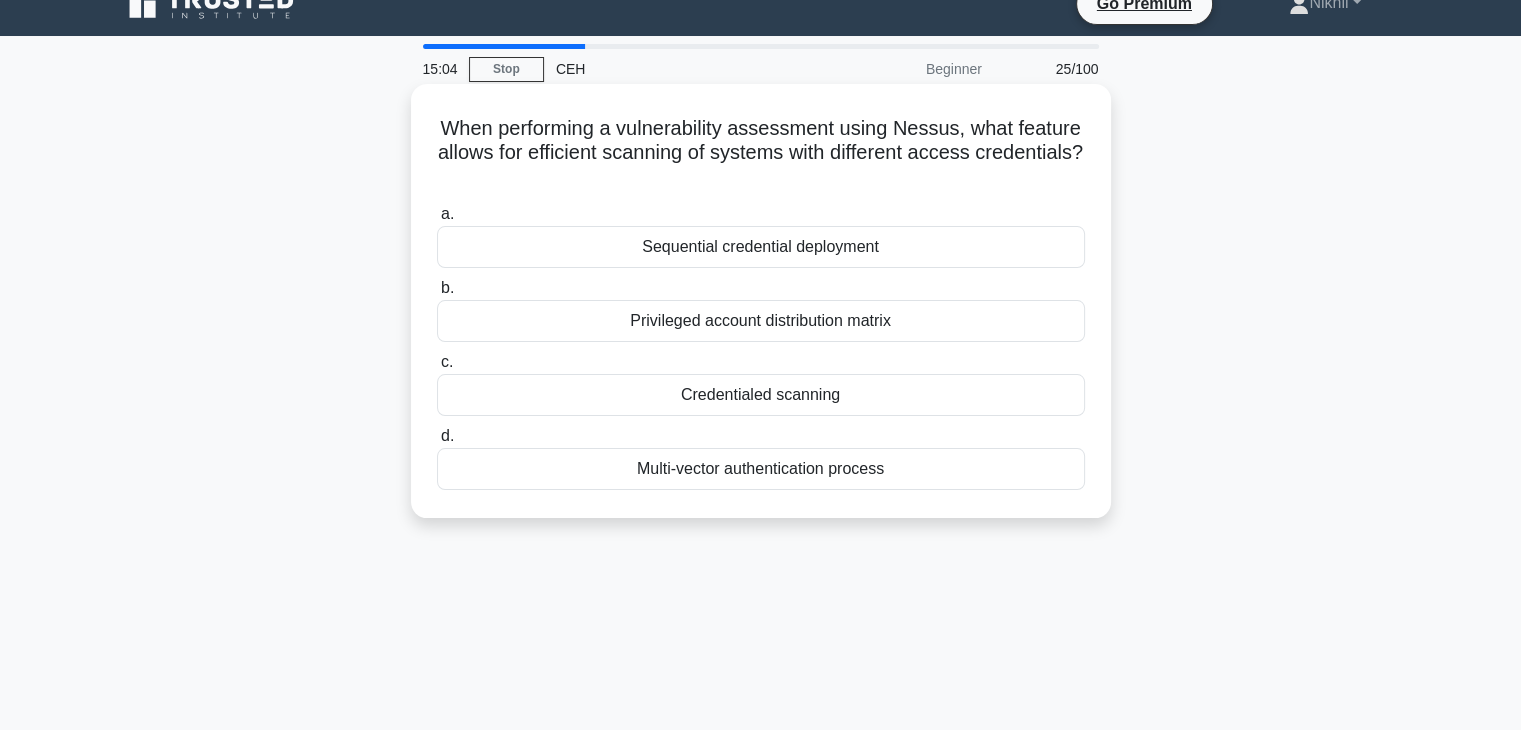 scroll, scrollTop: 0, scrollLeft: 0, axis: both 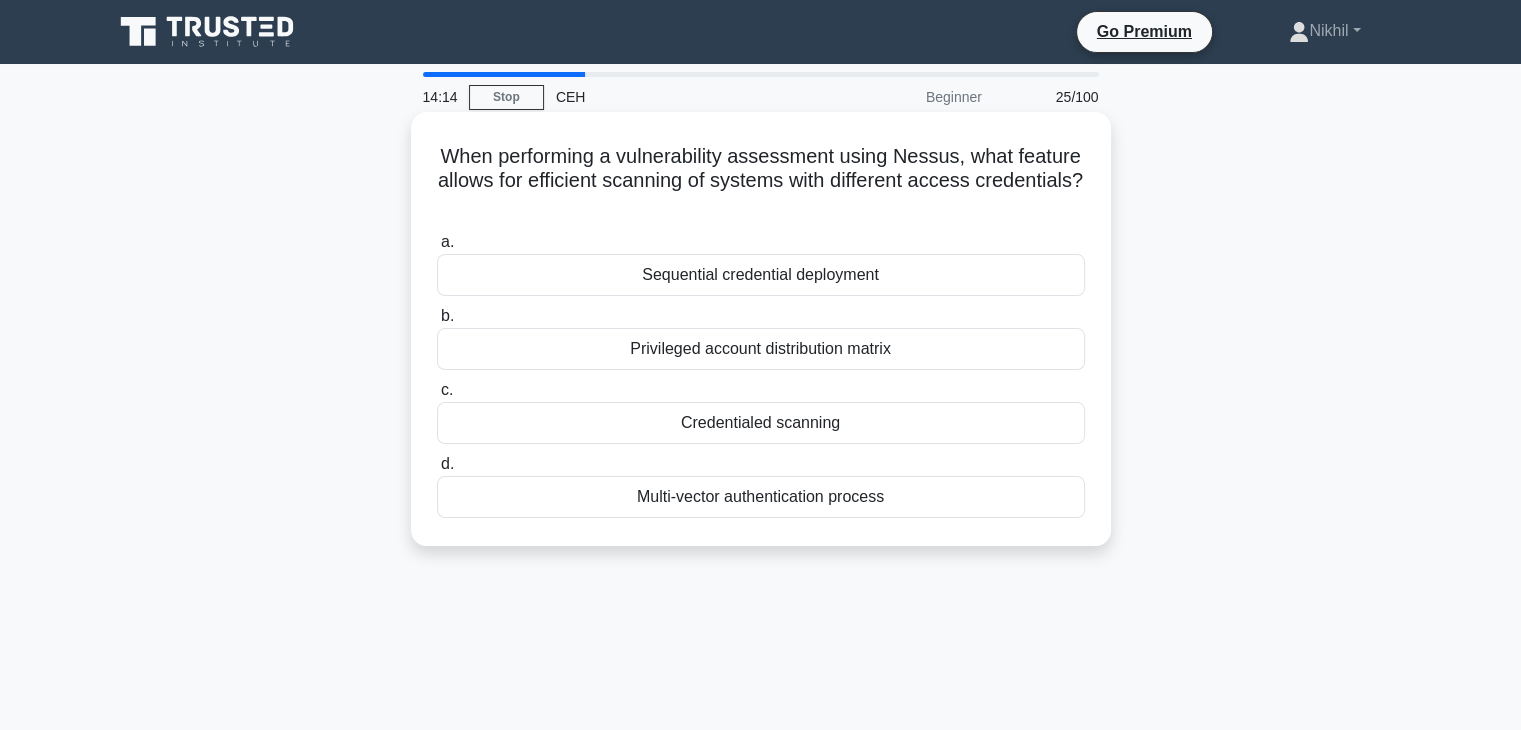 click on "Multi-vector authentication process" at bounding box center [761, 497] 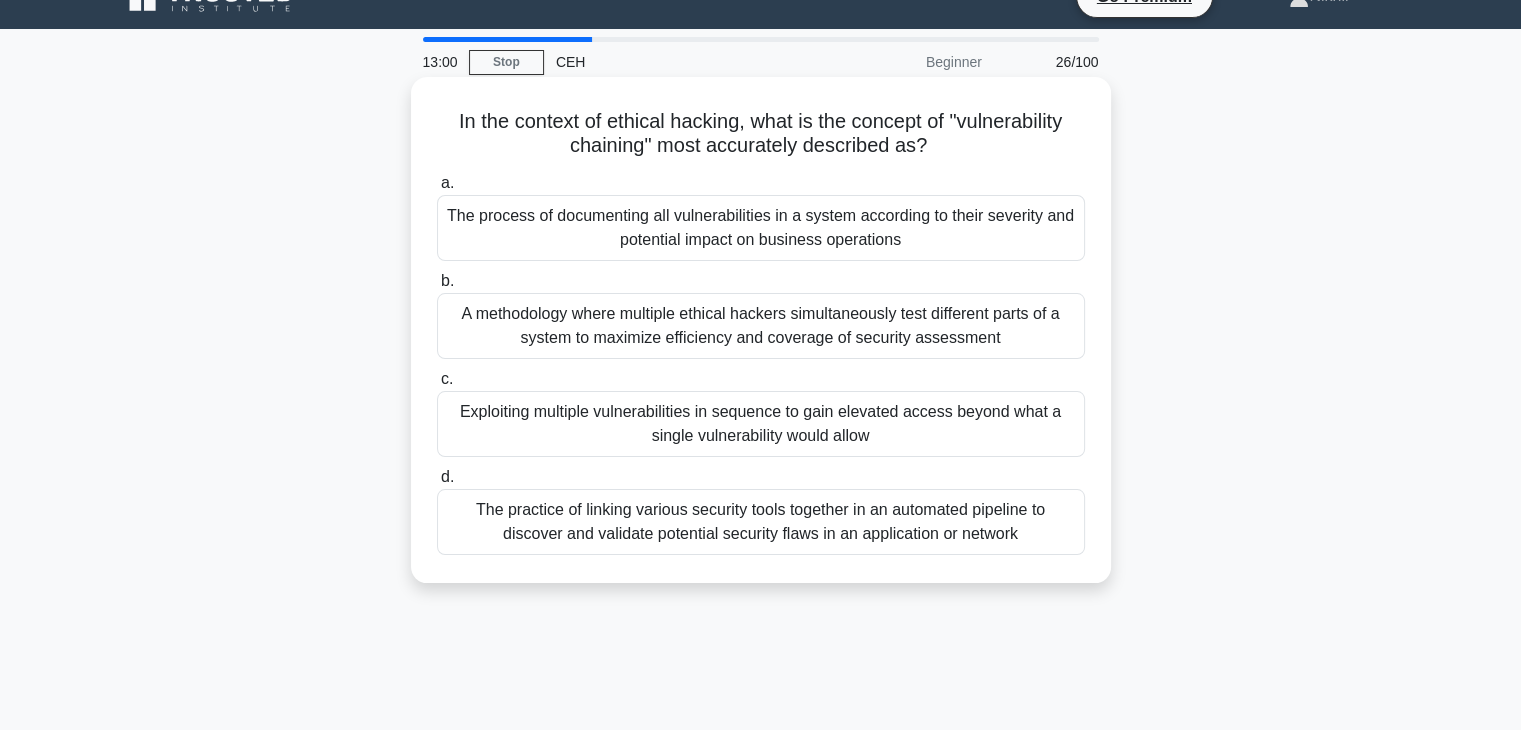 scroll, scrollTop: 0, scrollLeft: 0, axis: both 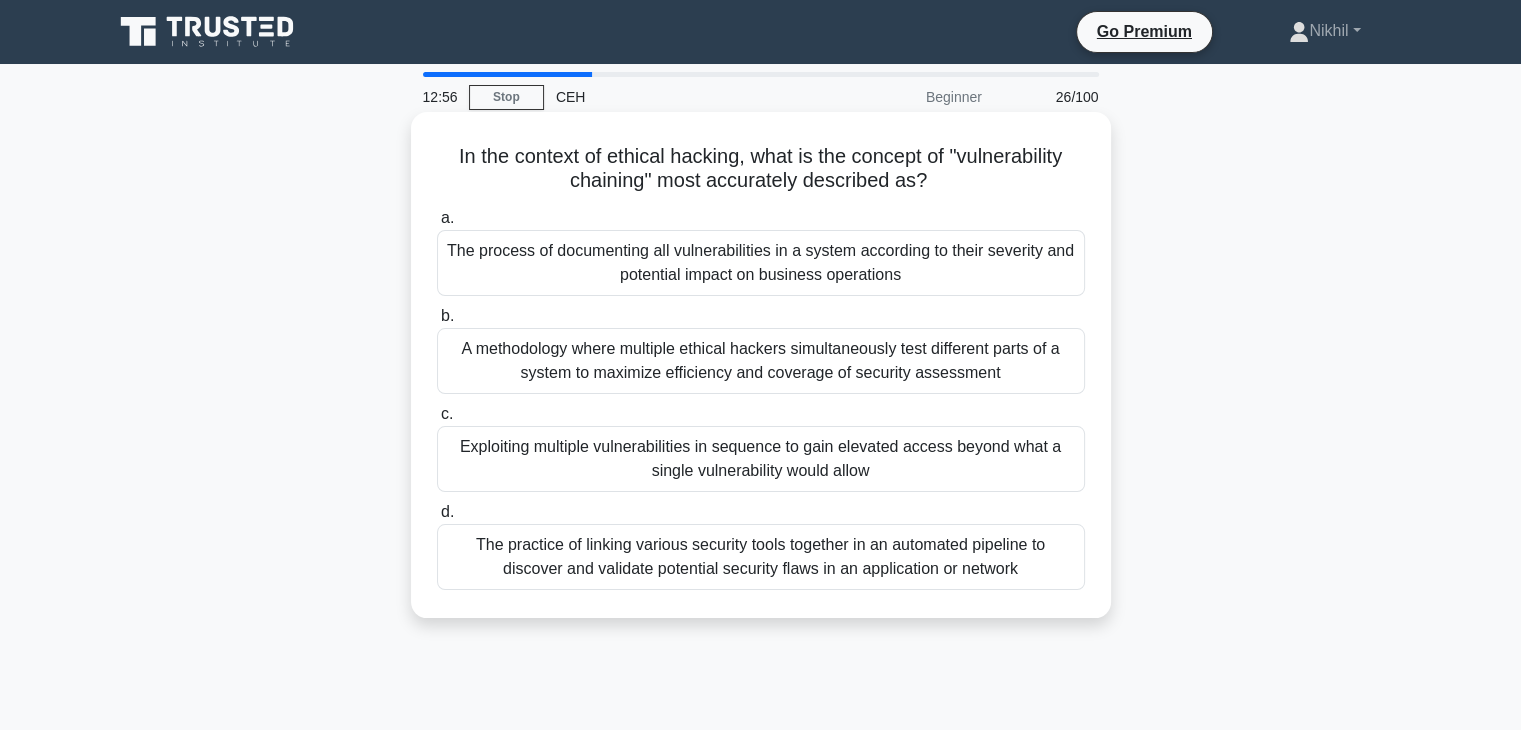 click on "A methodology where multiple ethical hackers simultaneously test different parts of a system to maximize efficiency and coverage of security assessment" at bounding box center [761, 361] 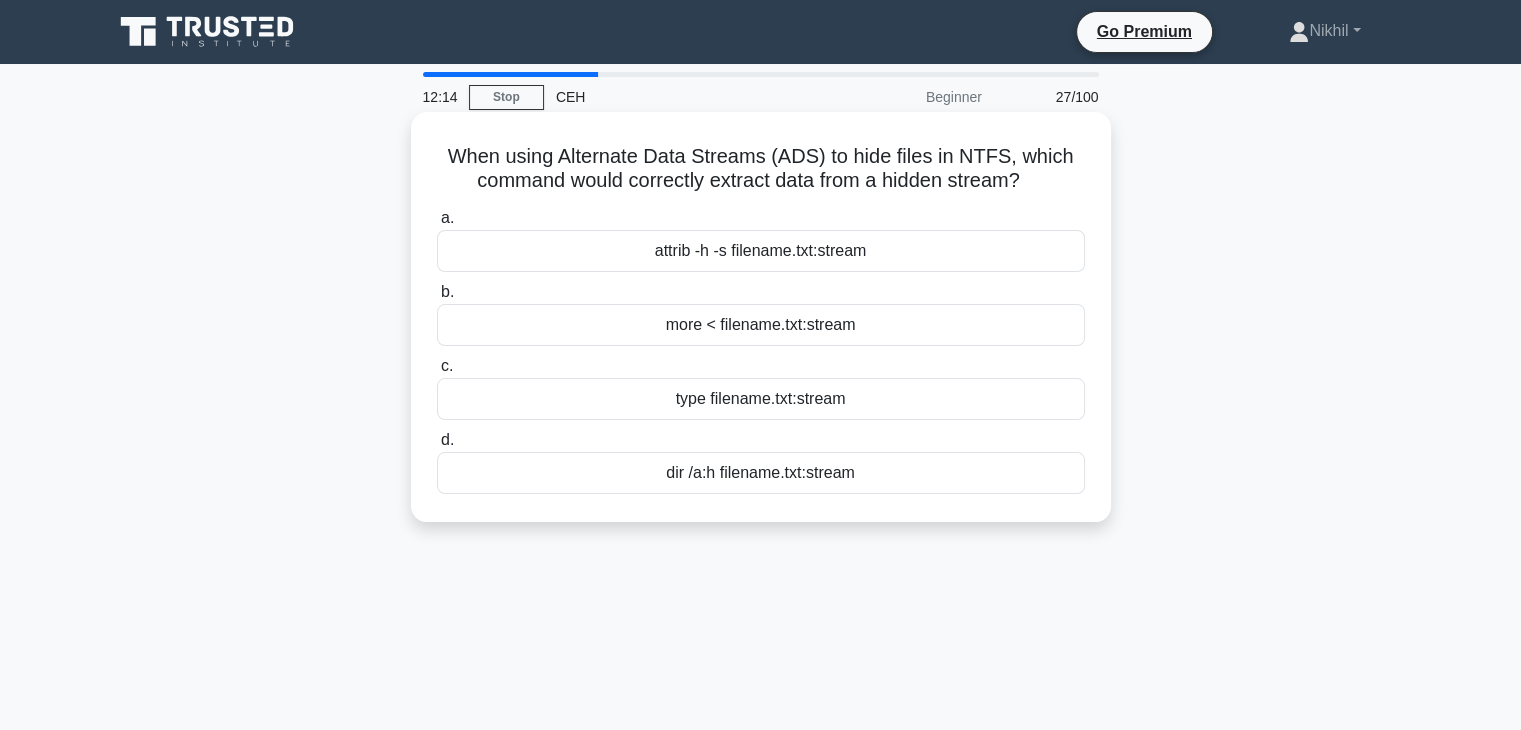 click on "type filename.txt:stream" at bounding box center [761, 399] 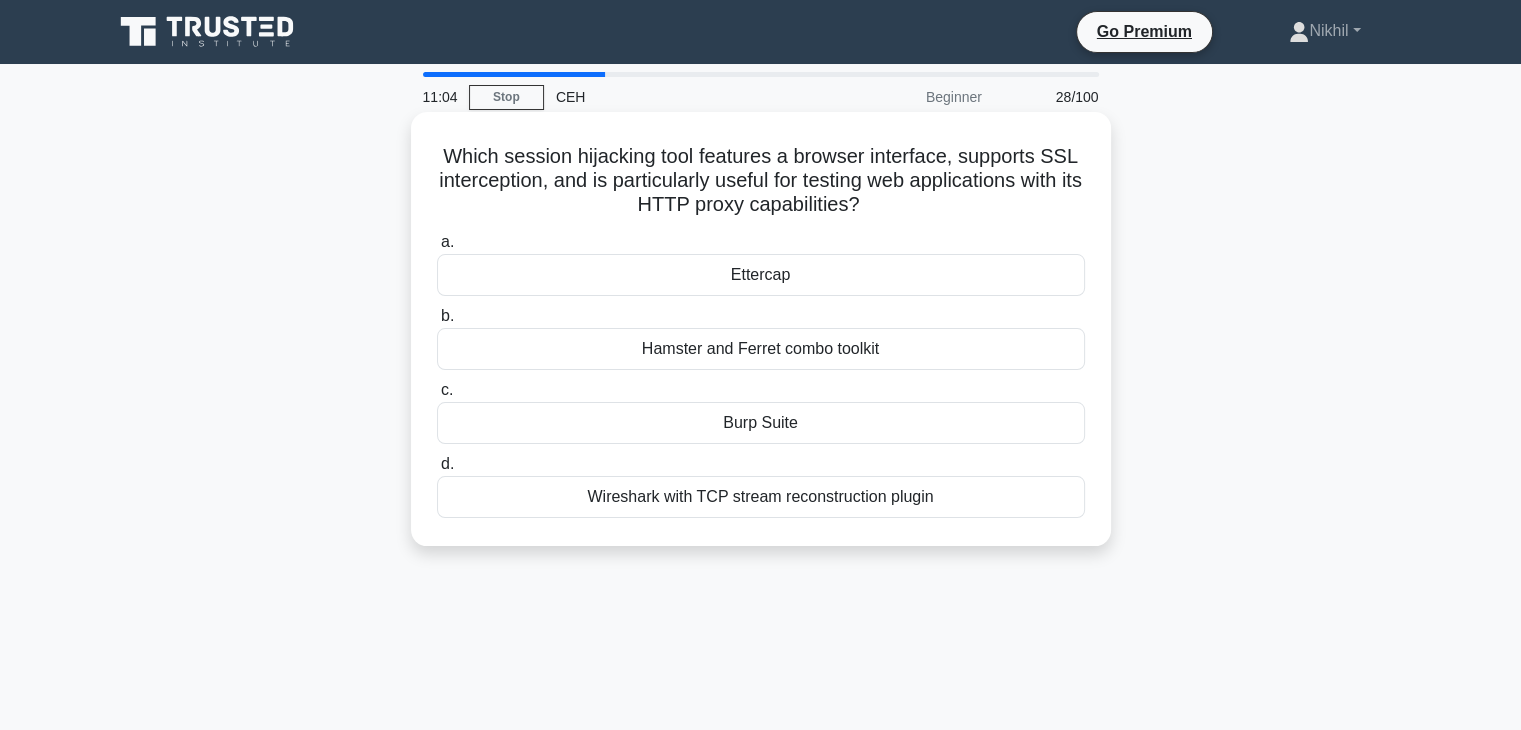 click on "Wireshark with TCP stream reconstruction plugin" at bounding box center [761, 497] 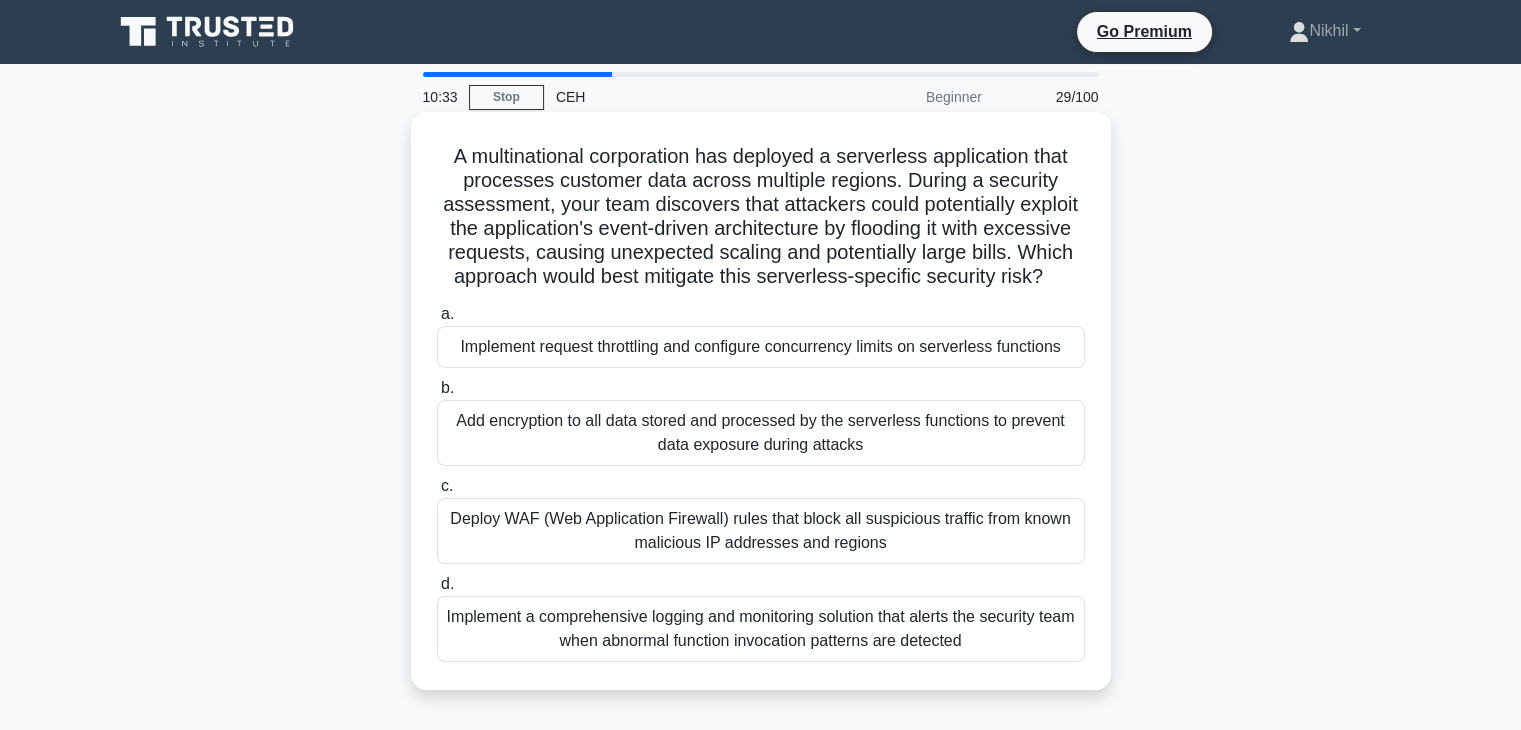 click on "Add encryption to all data stored and processed by the serverless functions to prevent data exposure during attacks" at bounding box center (761, 433) 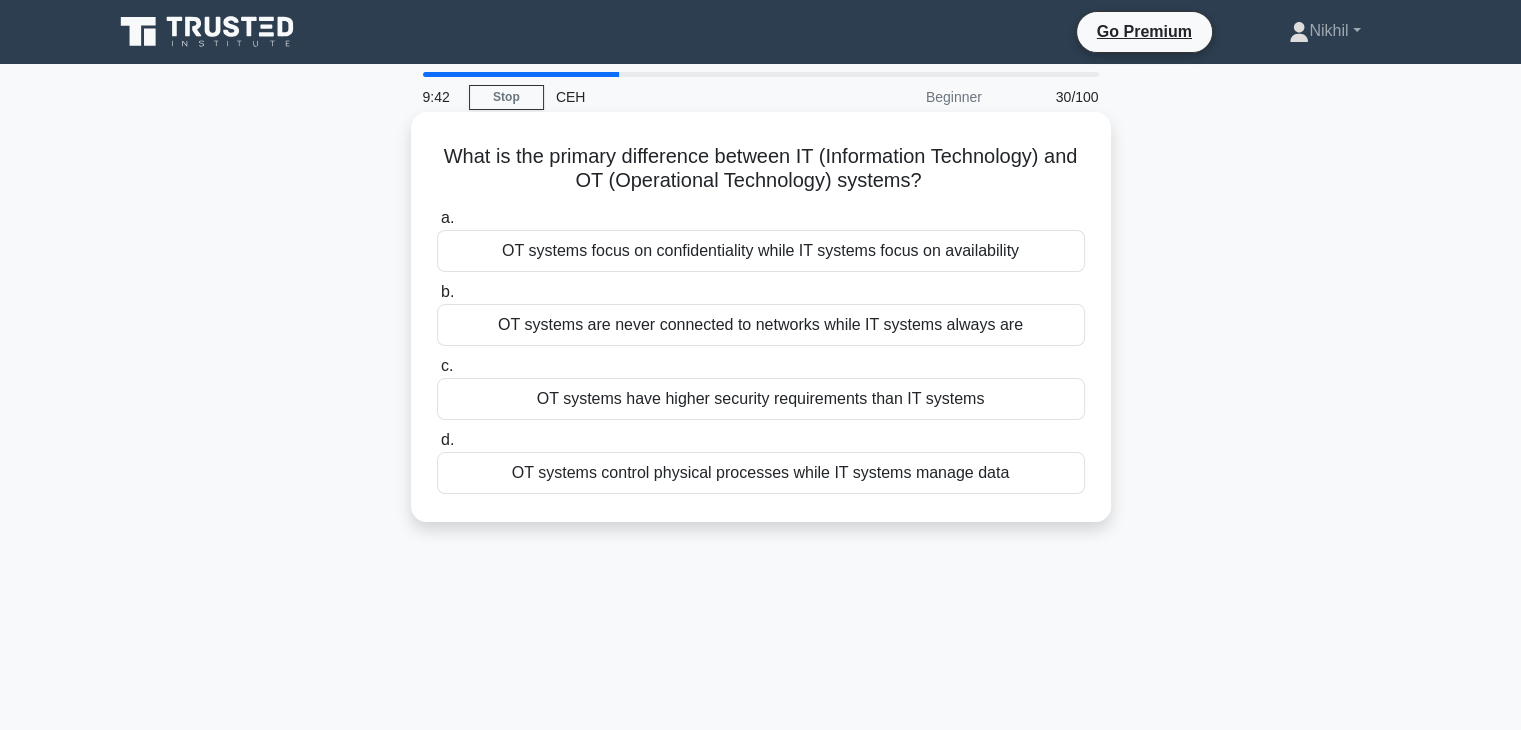 click on "OT systems focus on confidentiality while IT systems focus on availability" at bounding box center (761, 251) 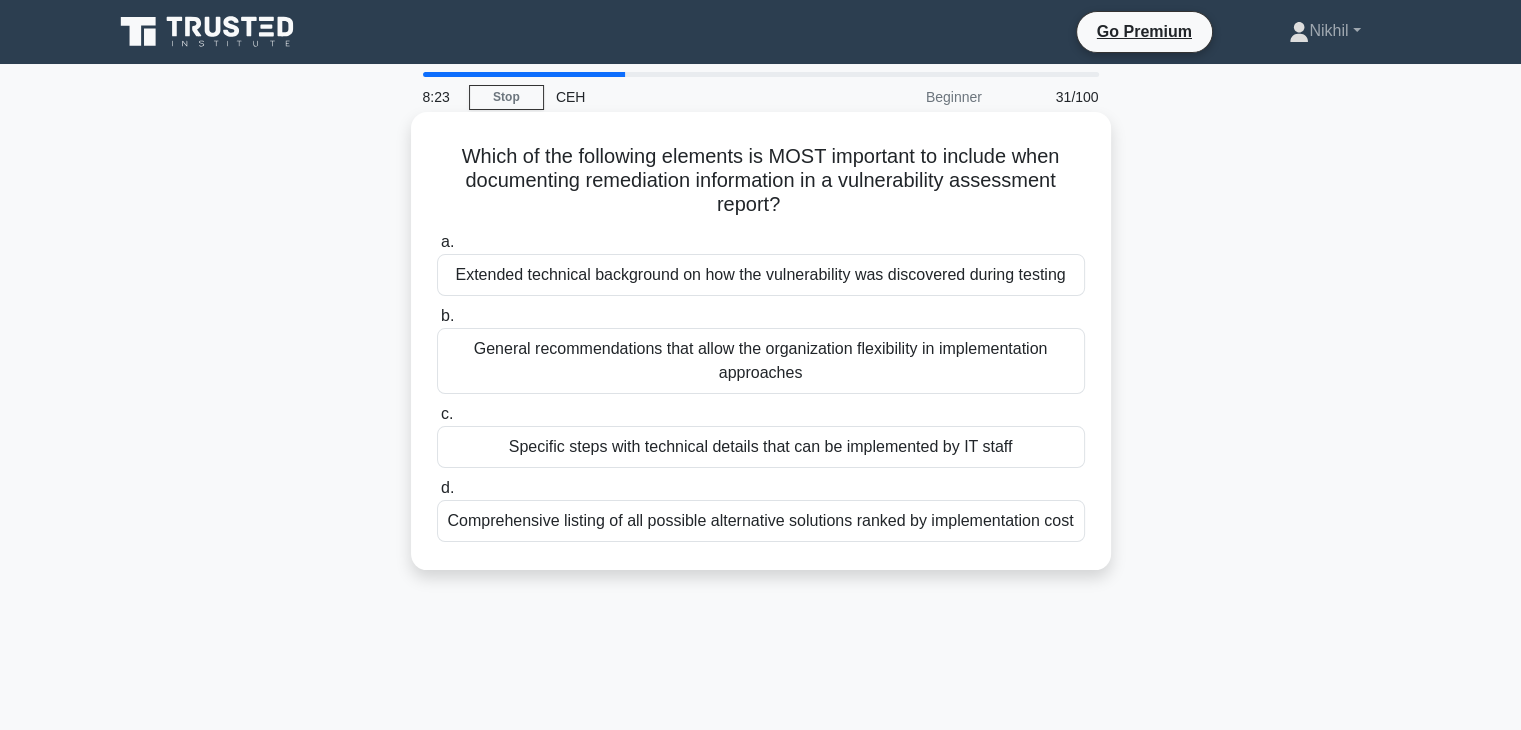click on "Extended technical background on how the vulnerability was discovered during testing" at bounding box center (761, 275) 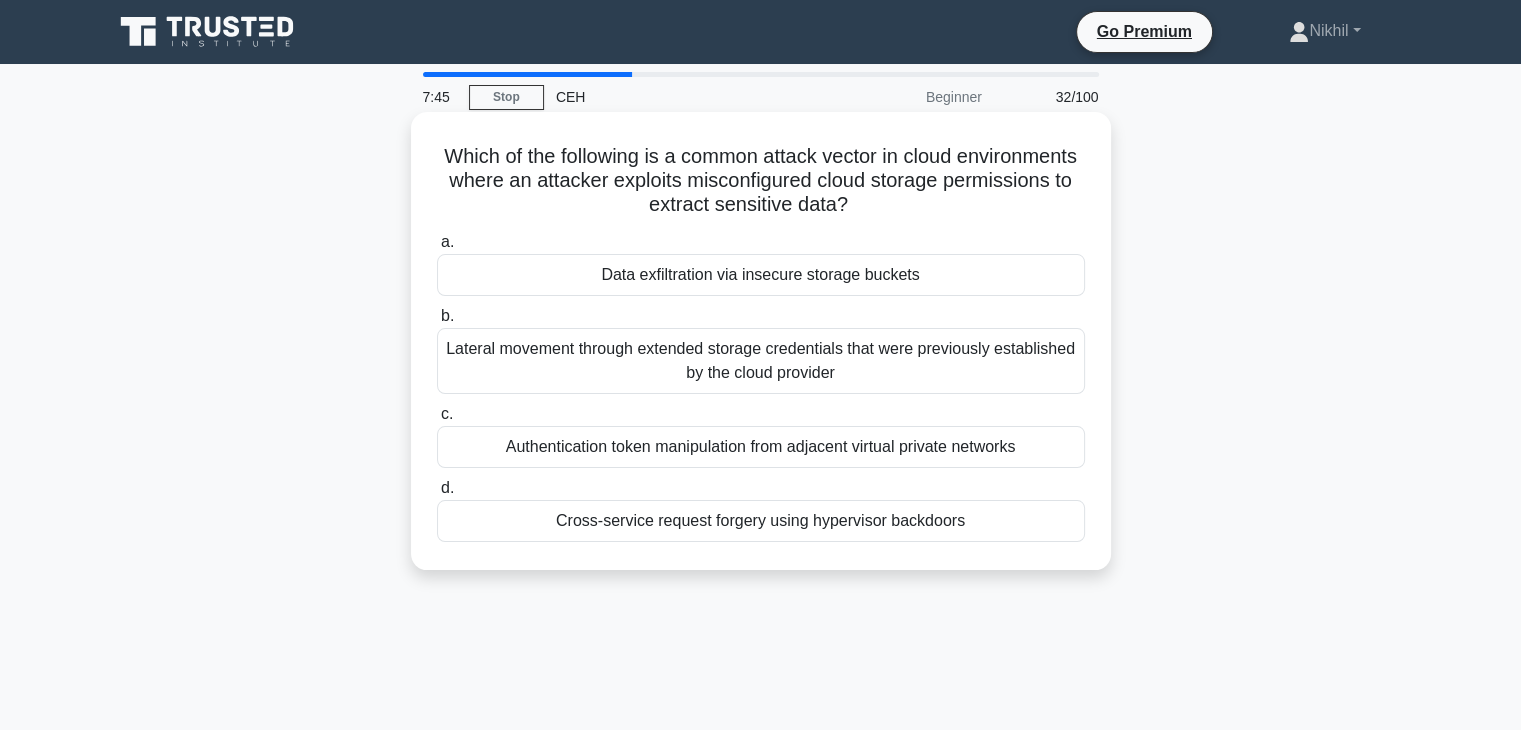 click on "Authentication token manipulation from adjacent virtual private networks" at bounding box center (761, 447) 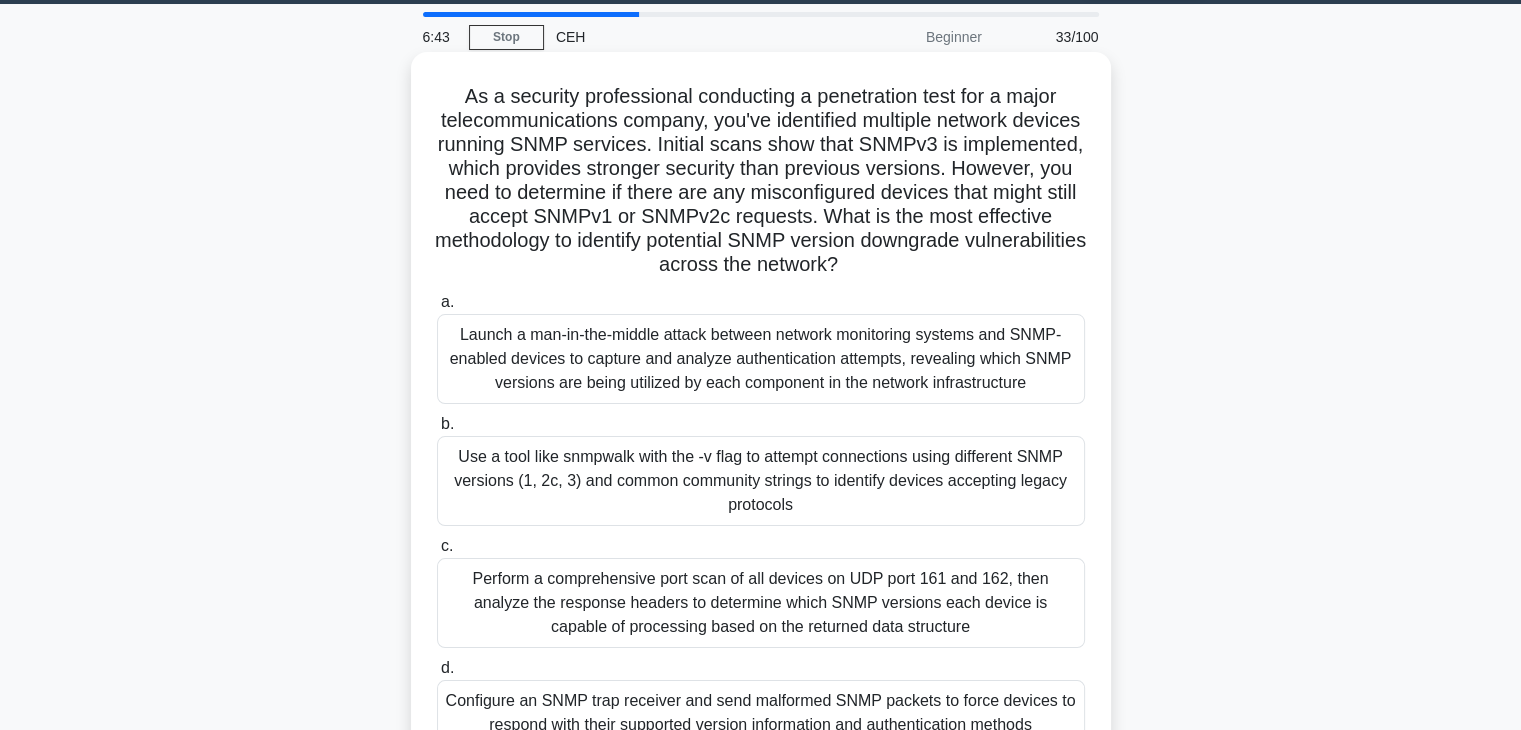 scroll, scrollTop: 60, scrollLeft: 0, axis: vertical 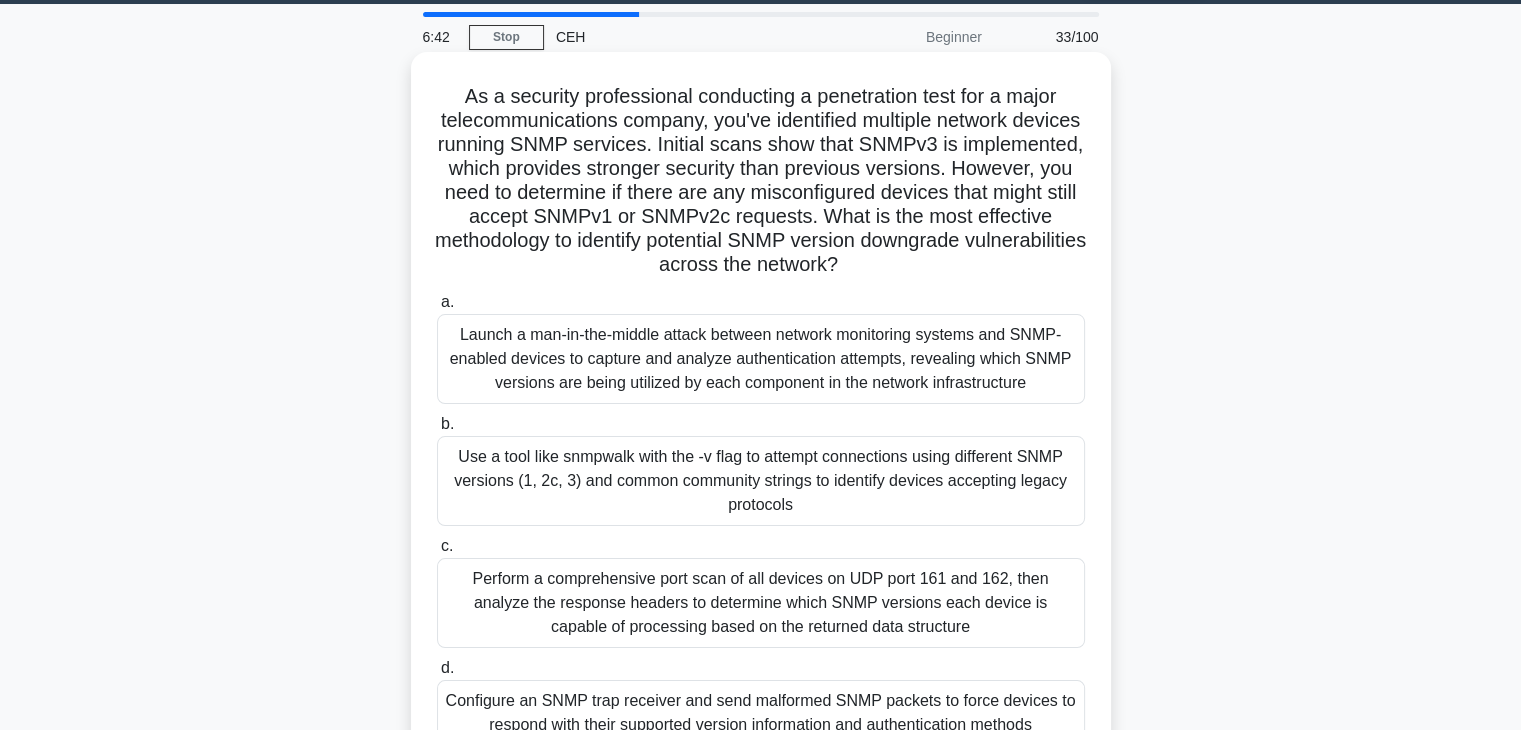 click on "Launch a man-in-the-middle attack between network monitoring systems and SNMP-enabled devices to capture and analyze authentication attempts, revealing which SNMP versions are being utilized by each component in the network infrastructure" at bounding box center (761, 359) 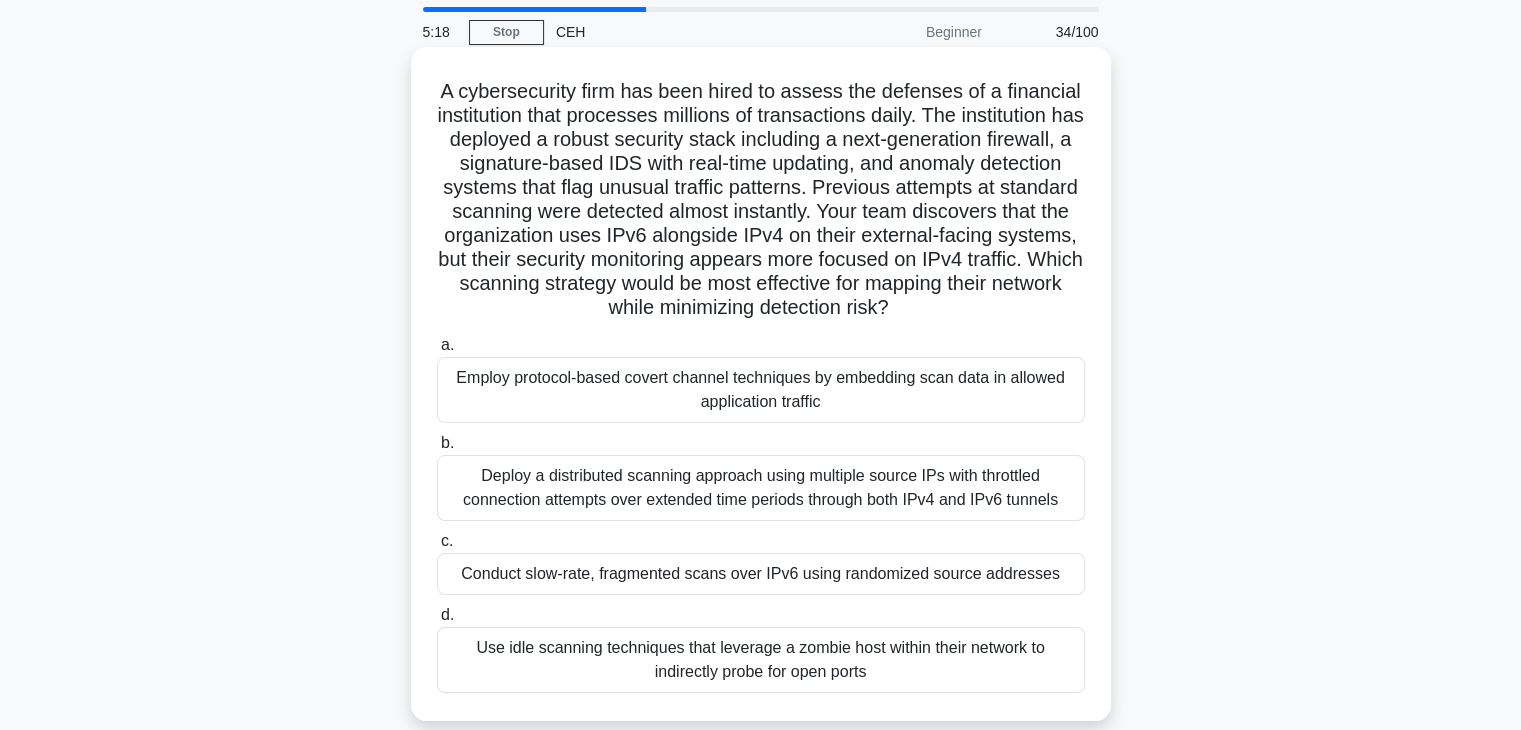 scroll, scrollTop: 100, scrollLeft: 0, axis: vertical 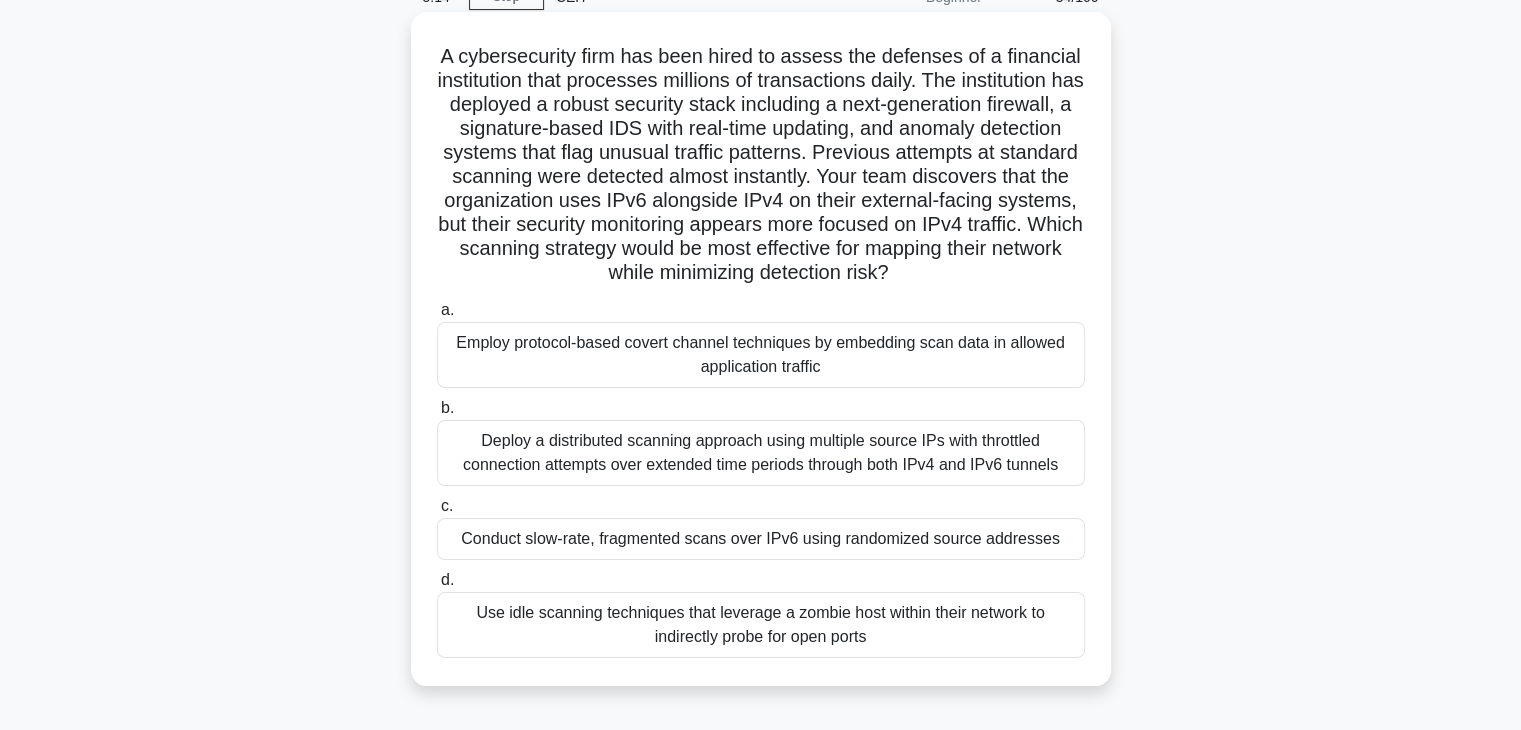 click on "Use idle scanning techniques that leverage a zombie host within their network to indirectly probe for open ports" at bounding box center [761, 625] 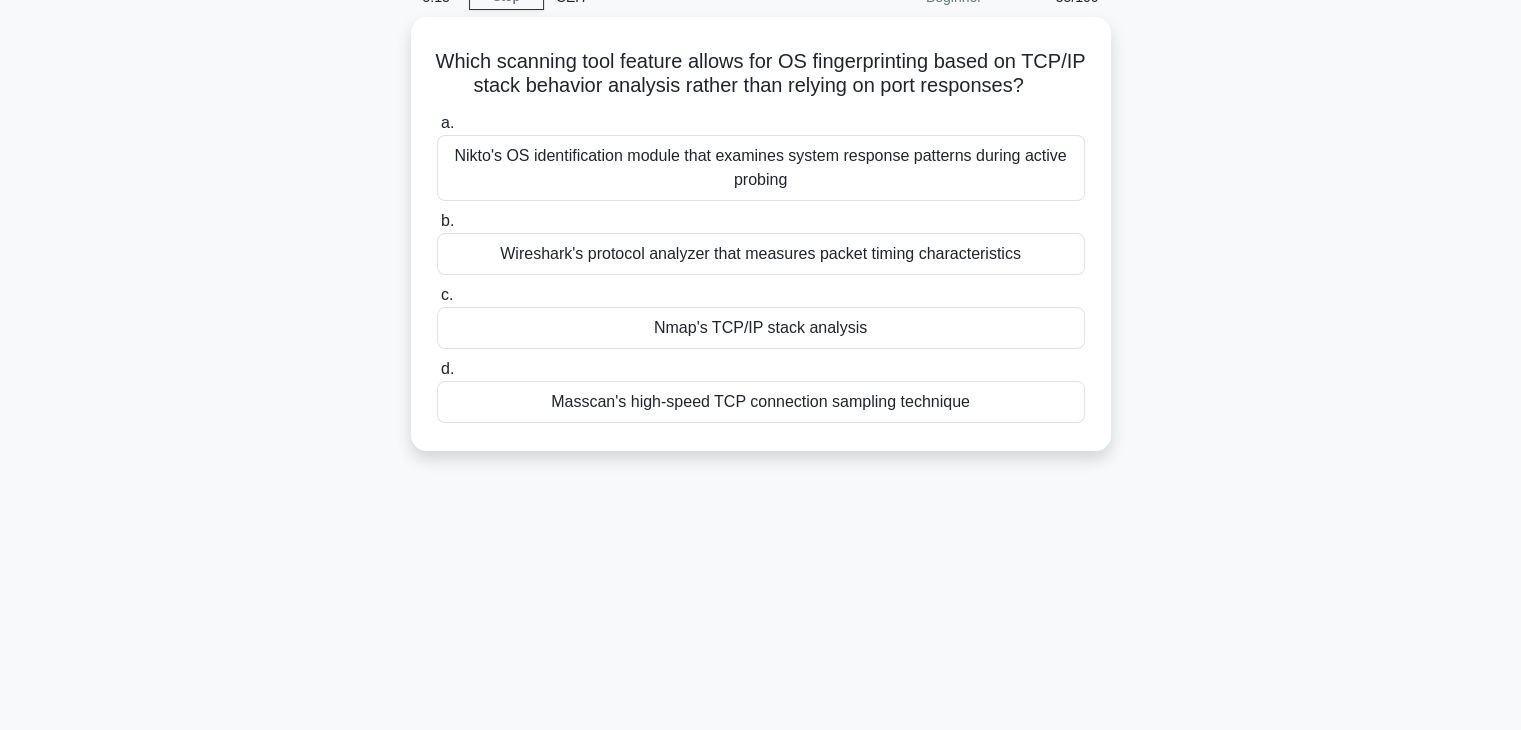 scroll, scrollTop: 0, scrollLeft: 0, axis: both 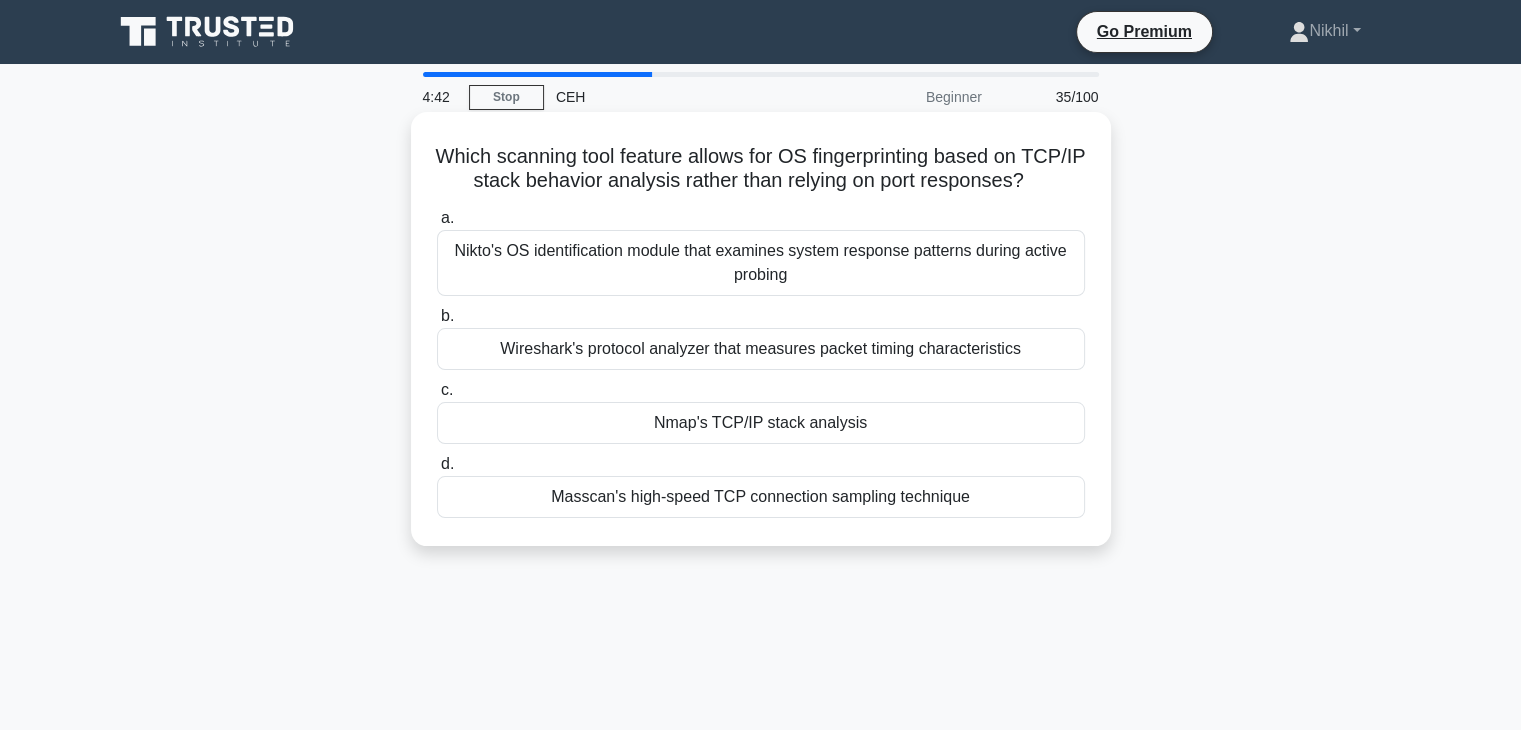 click on "Nmap's TCP/IP stack analysis" at bounding box center [761, 423] 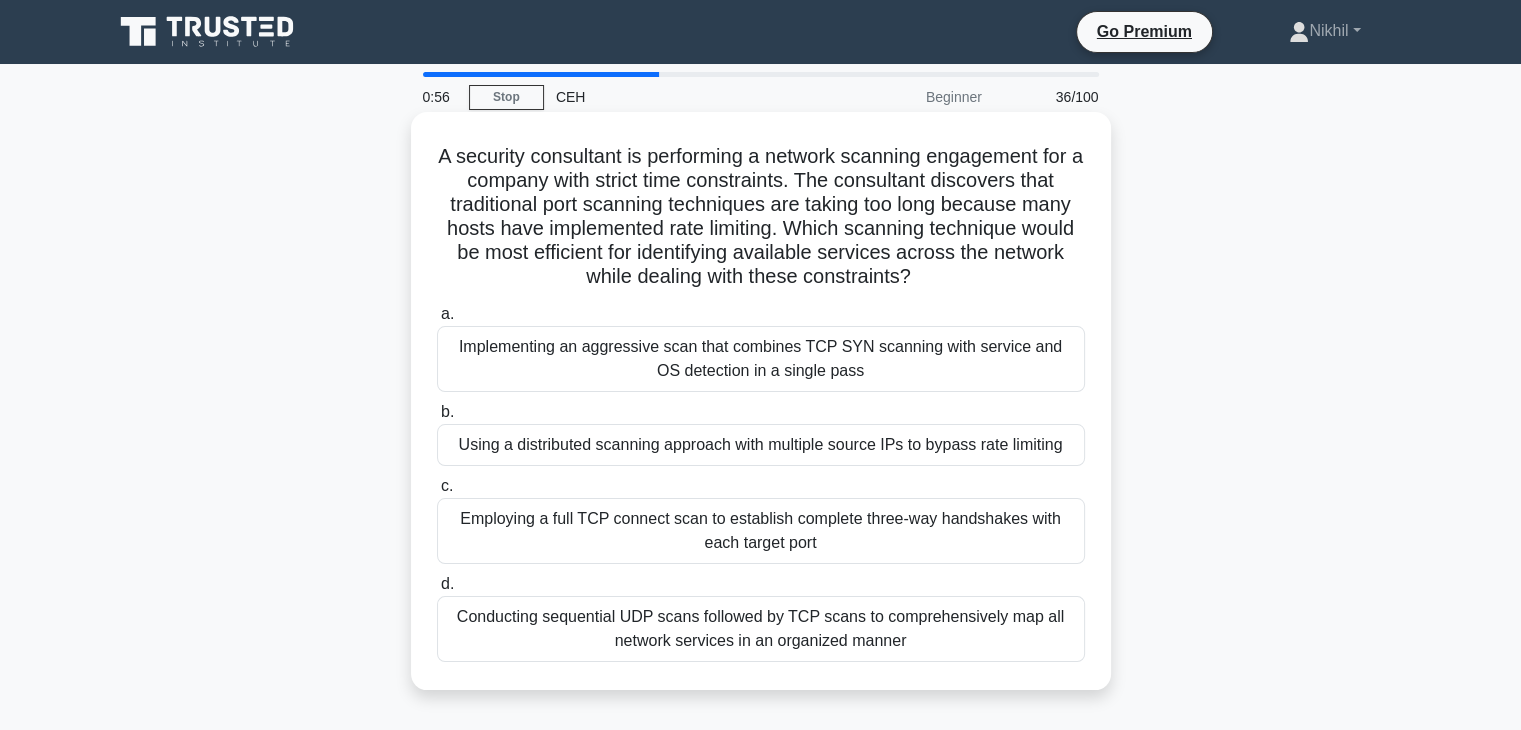 click on "Implementing an aggressive scan that combines TCP SYN scanning with service and OS detection in a single pass" at bounding box center [761, 359] 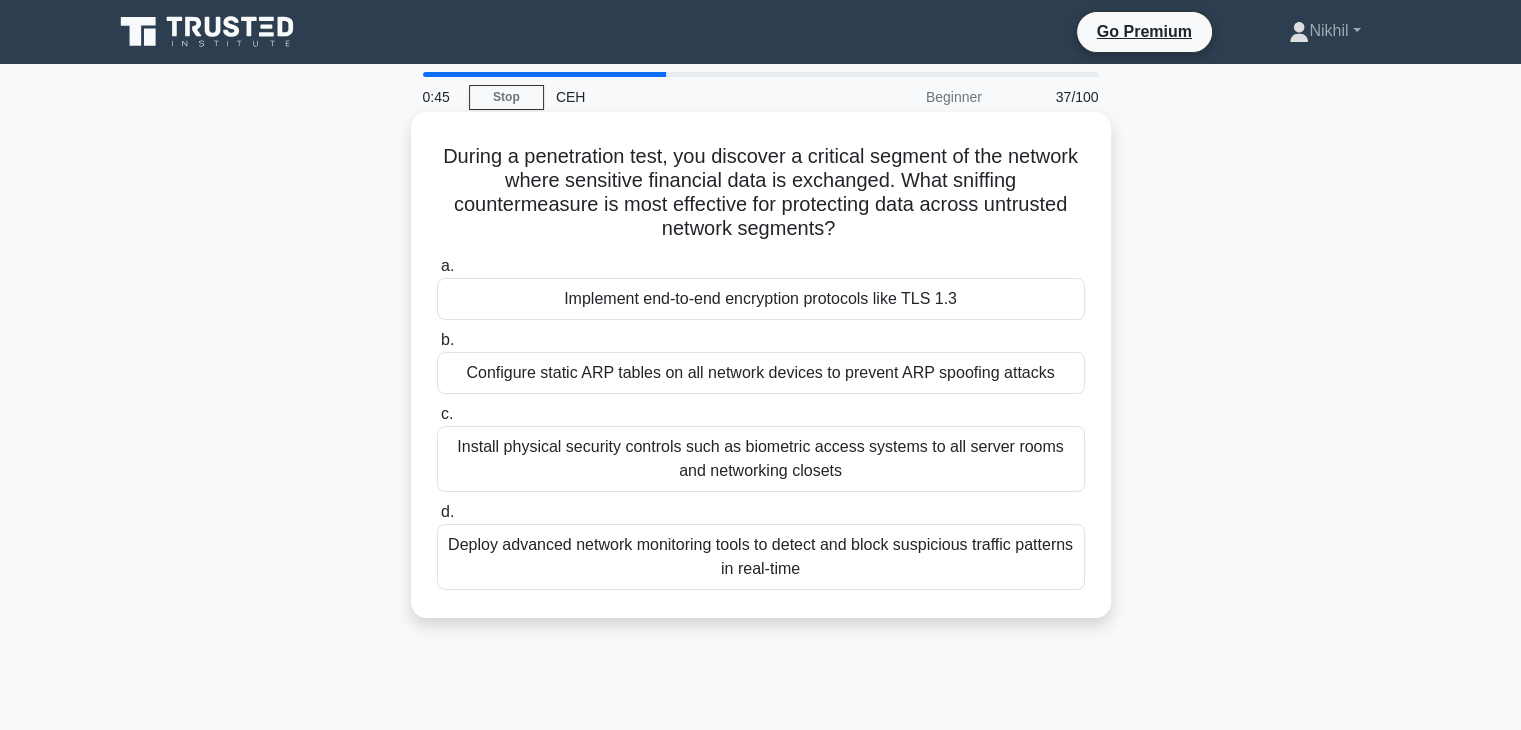 click on "Deploy advanced network monitoring tools to detect and block suspicious traffic patterns in real-time" at bounding box center (761, 557) 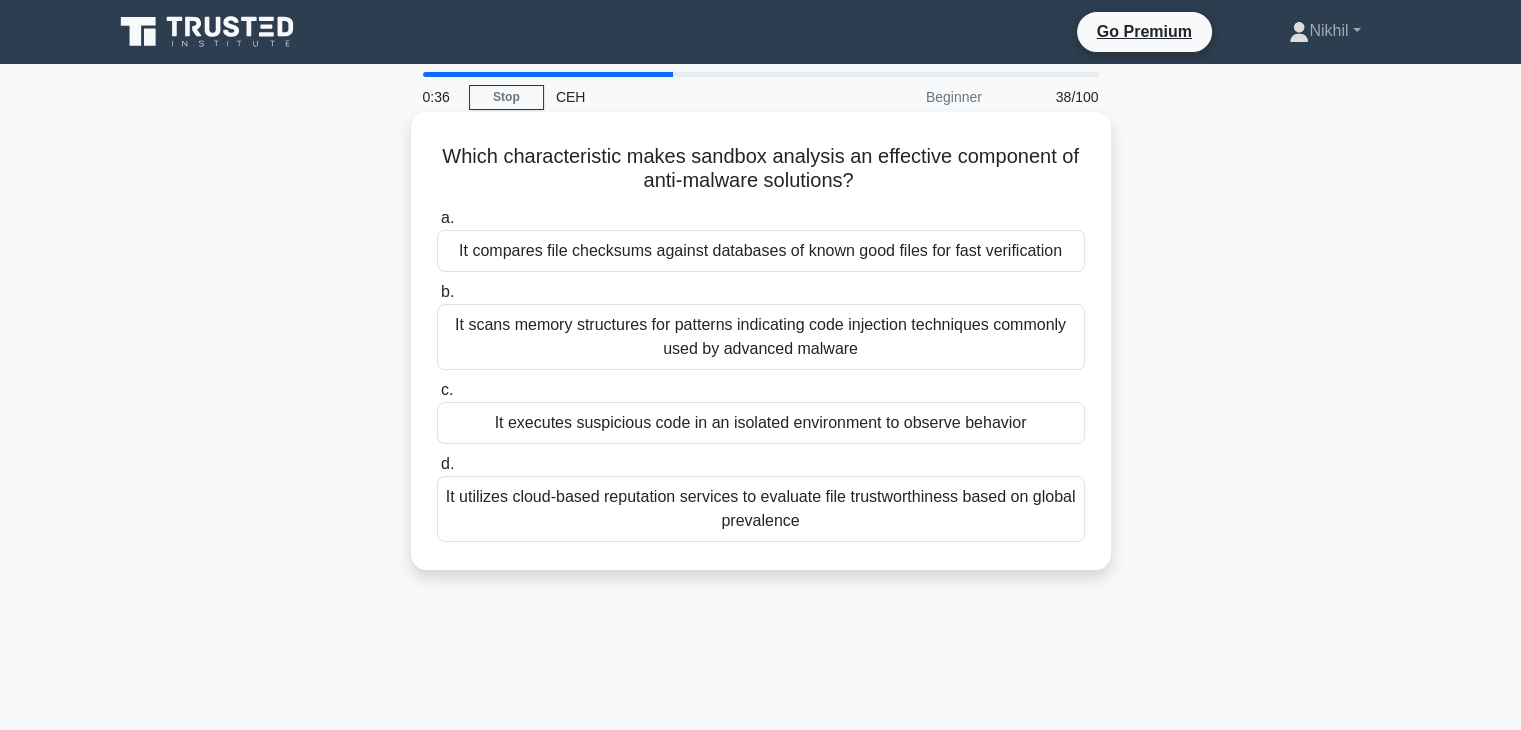 click on "It compares file checksums against databases of known good files for fast verification" at bounding box center (761, 251) 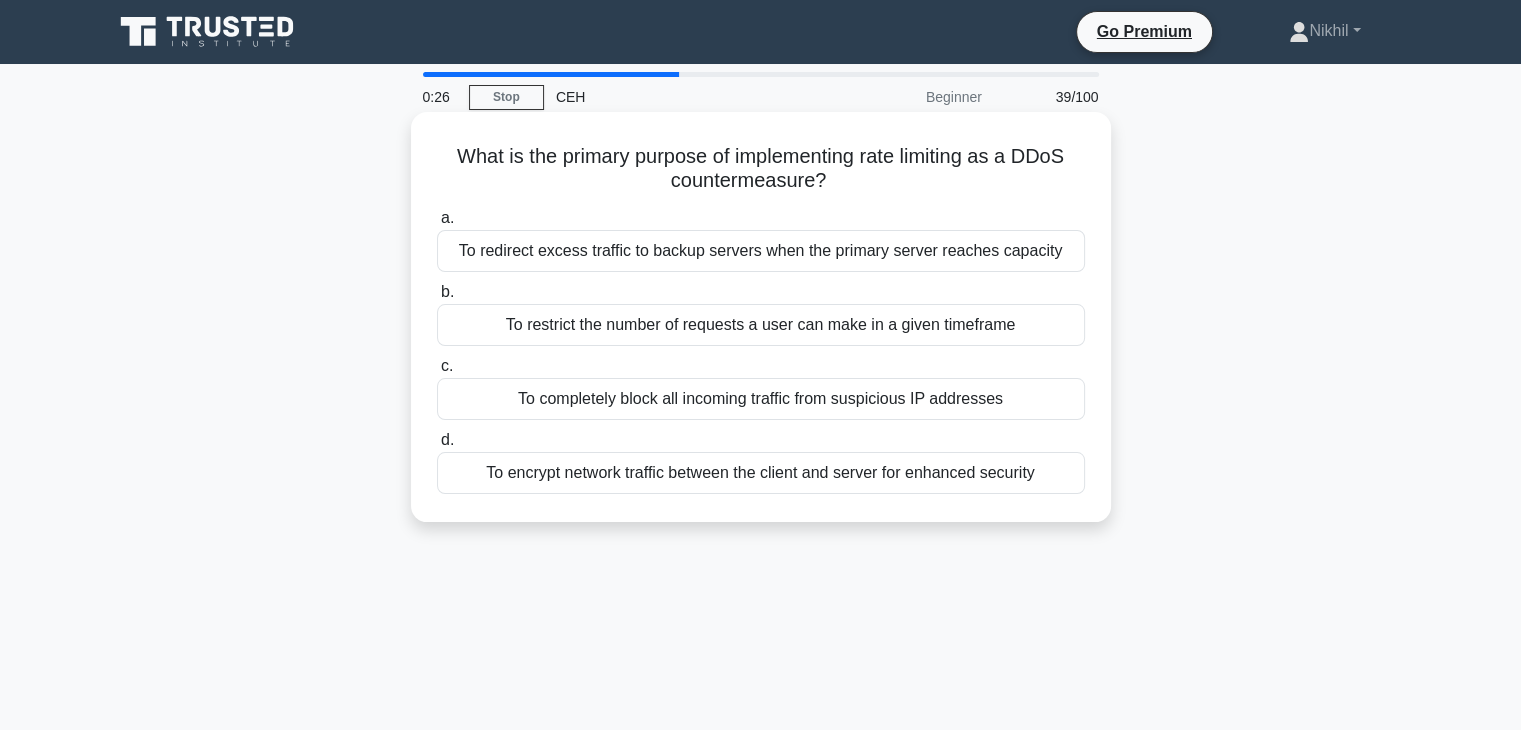 click on "To restrict the number of requests a user can make in a given timeframe" at bounding box center [761, 325] 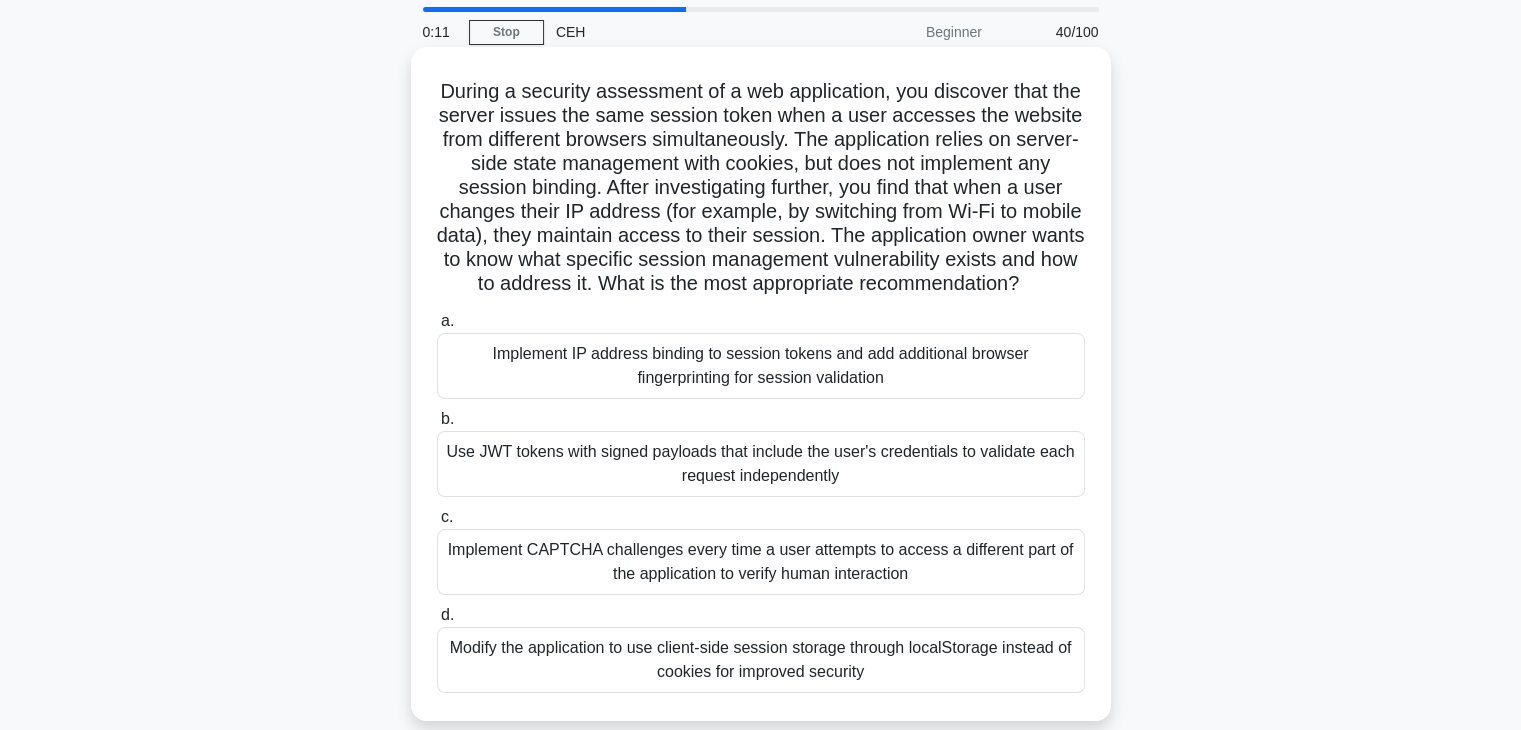 scroll, scrollTop: 100, scrollLeft: 0, axis: vertical 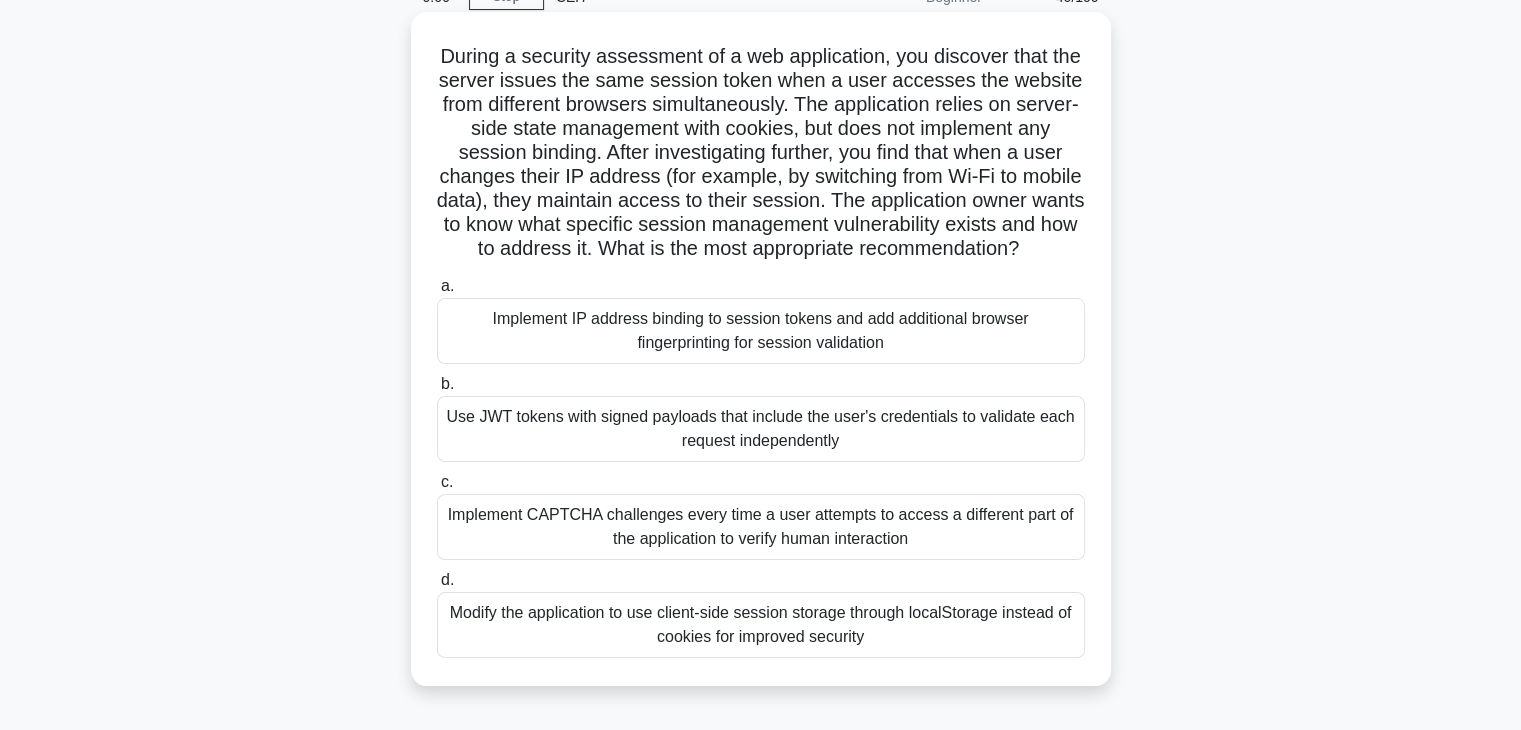 click on "Implement IP address binding to session tokens and add additional browser fingerprinting for session validation" at bounding box center (761, 331) 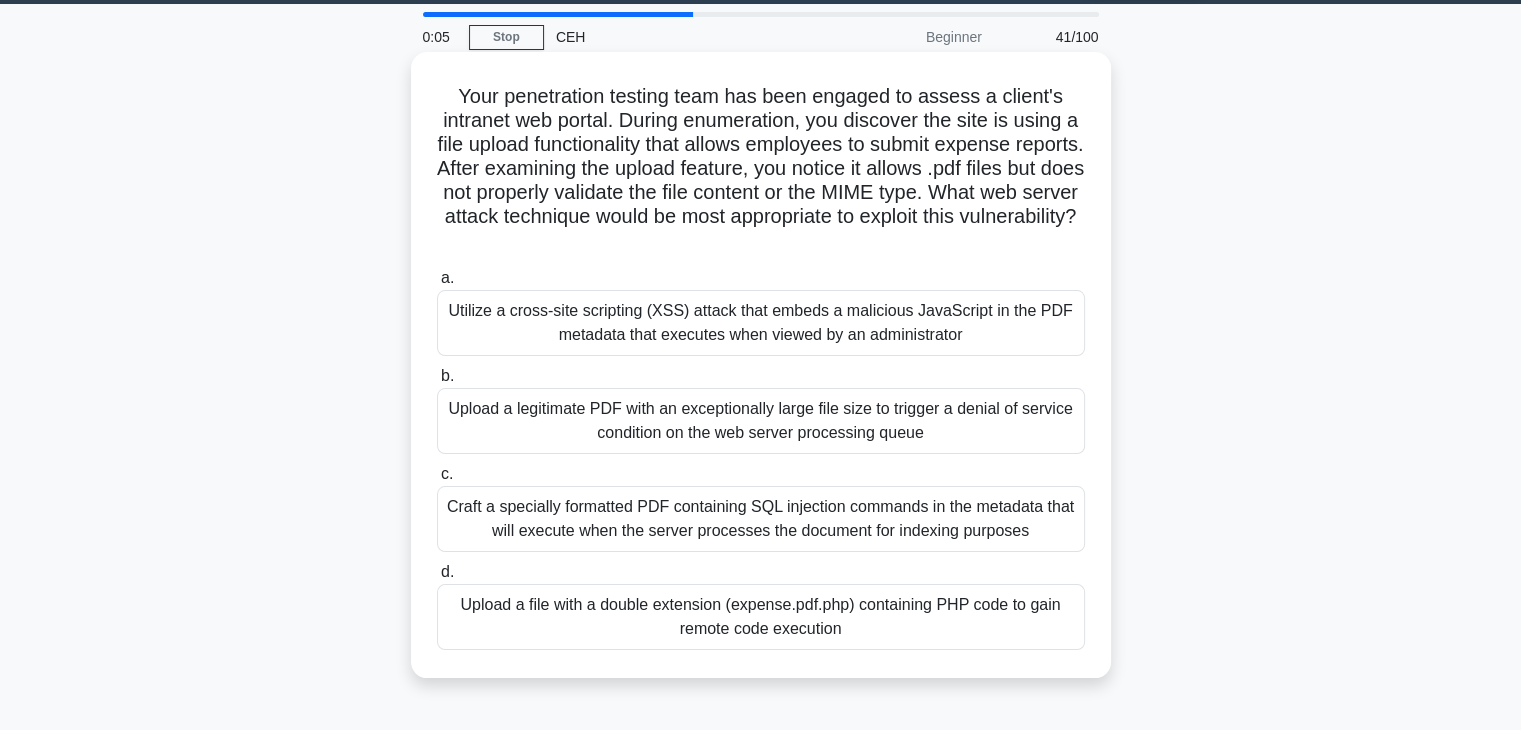 scroll, scrollTop: 0, scrollLeft: 0, axis: both 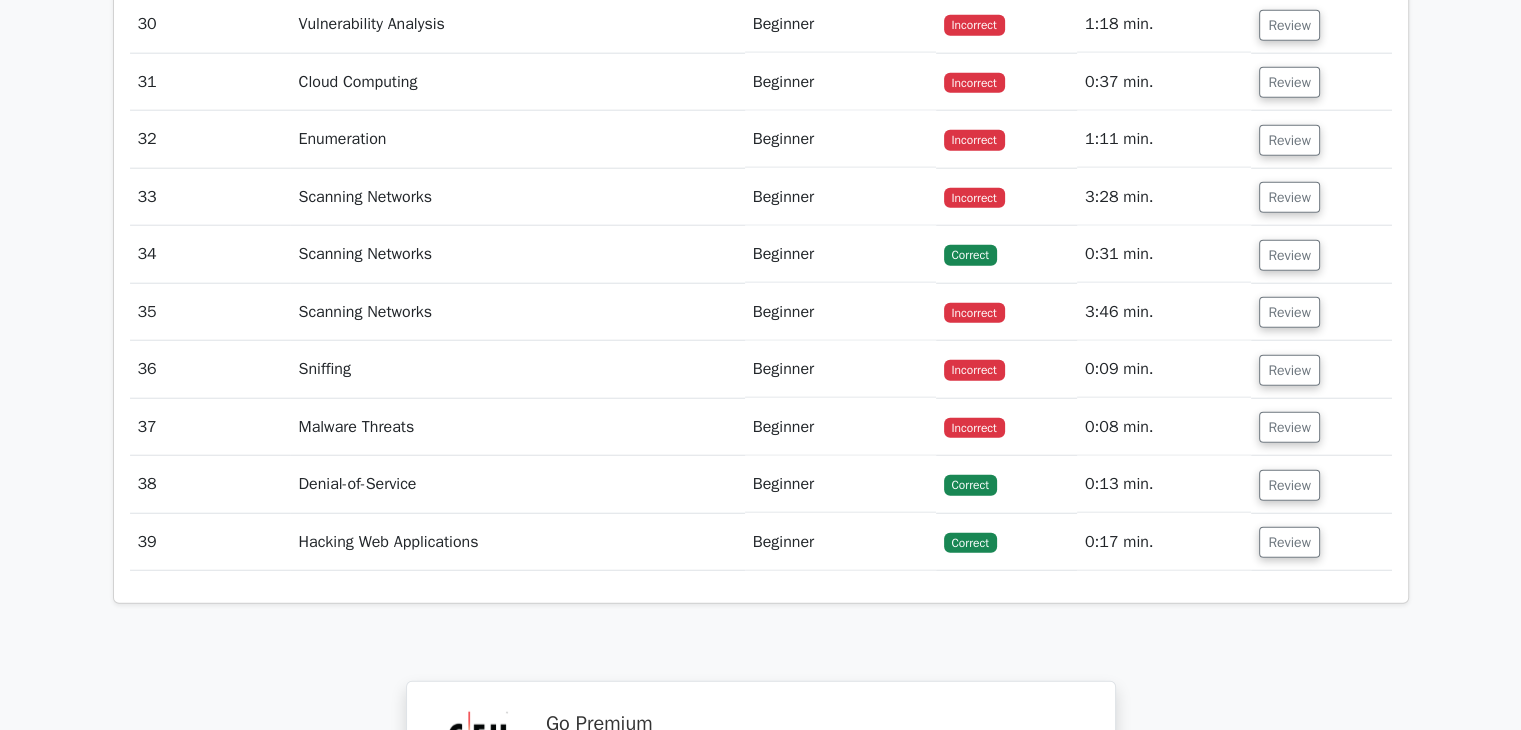click on "Hacking Web Applications" at bounding box center (517, 542) 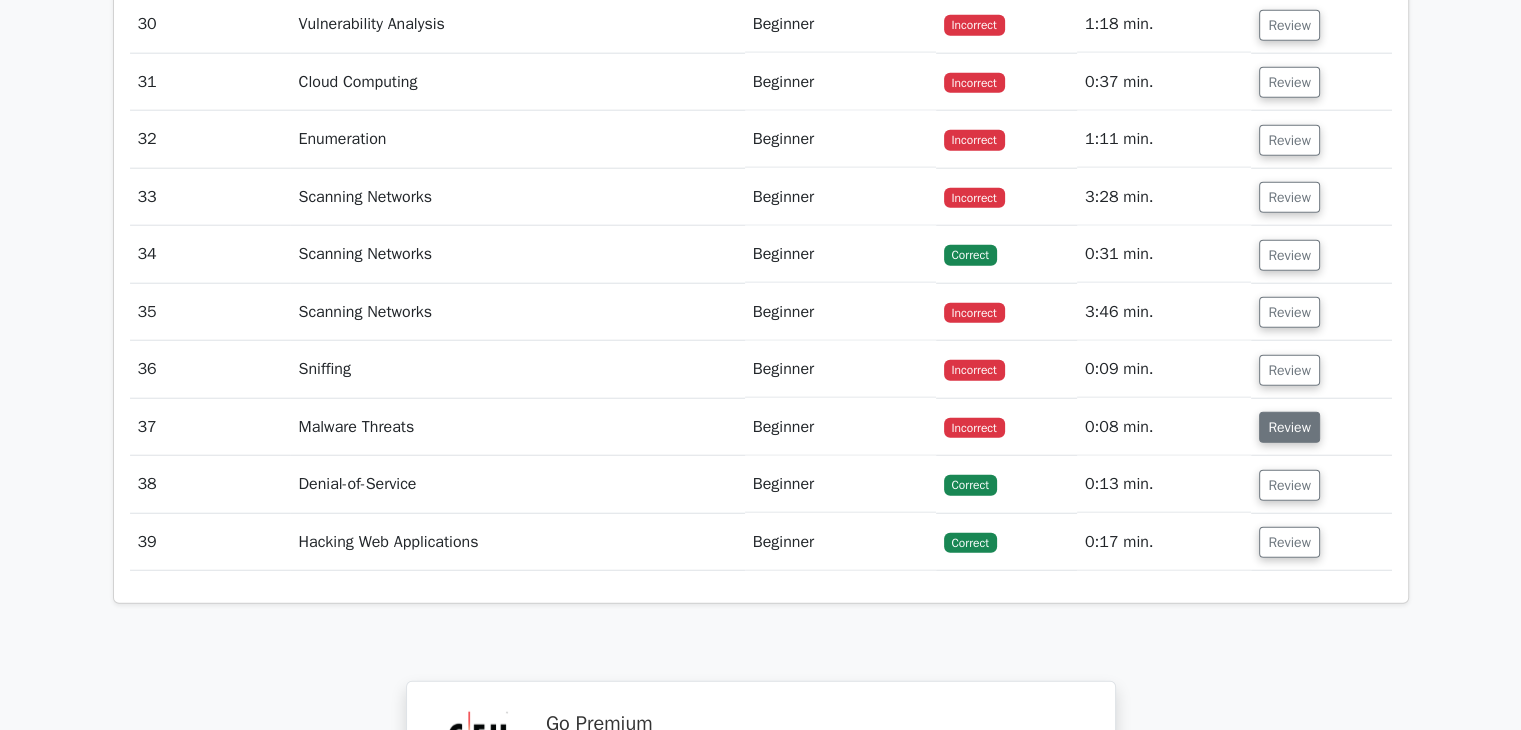 click on "Review" at bounding box center (1289, 427) 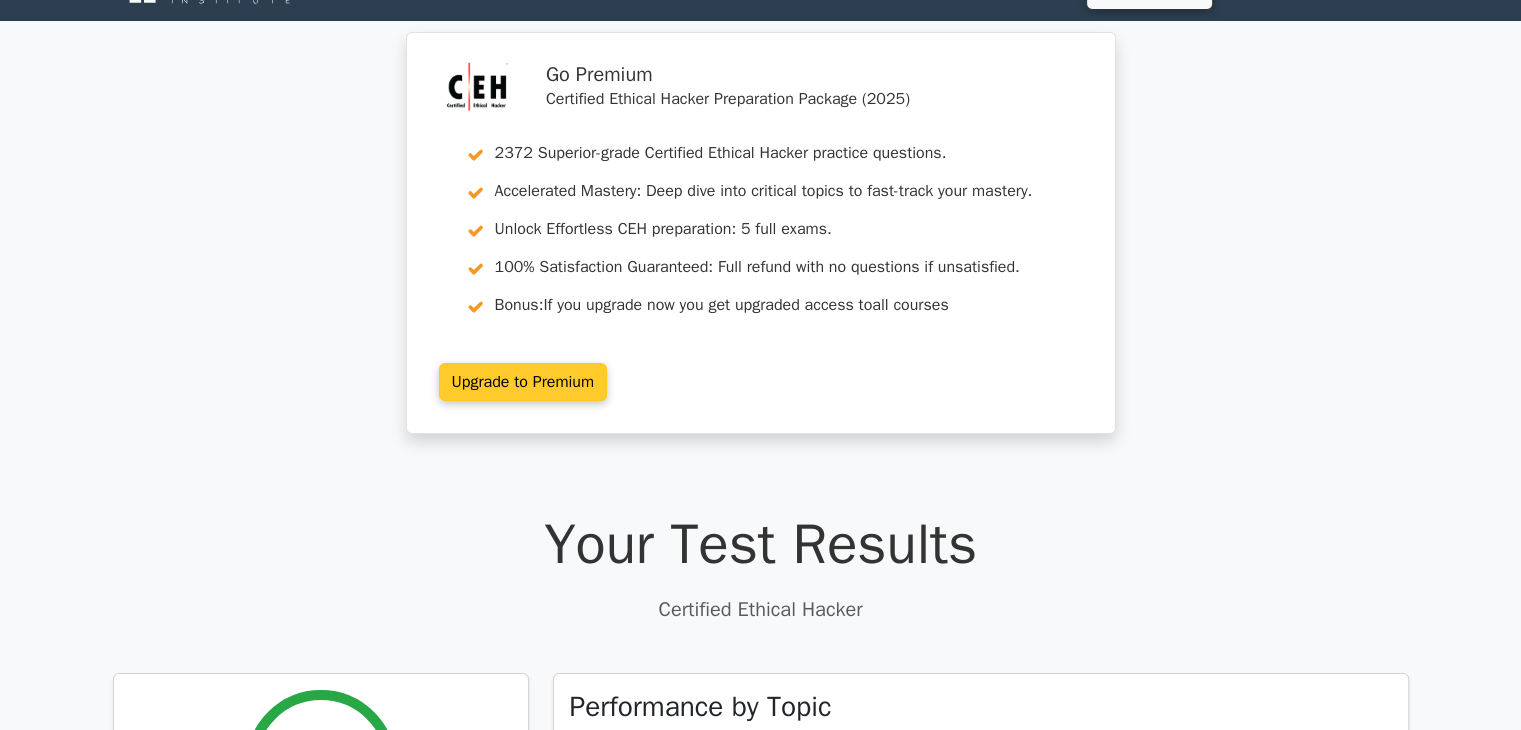 scroll, scrollTop: 0, scrollLeft: 0, axis: both 